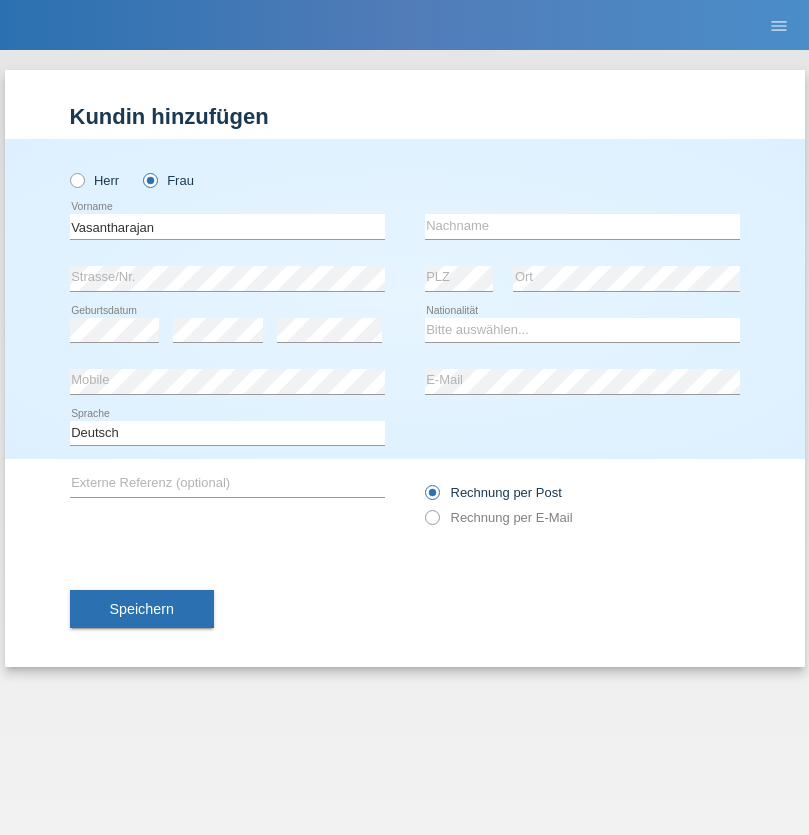 scroll, scrollTop: 0, scrollLeft: 0, axis: both 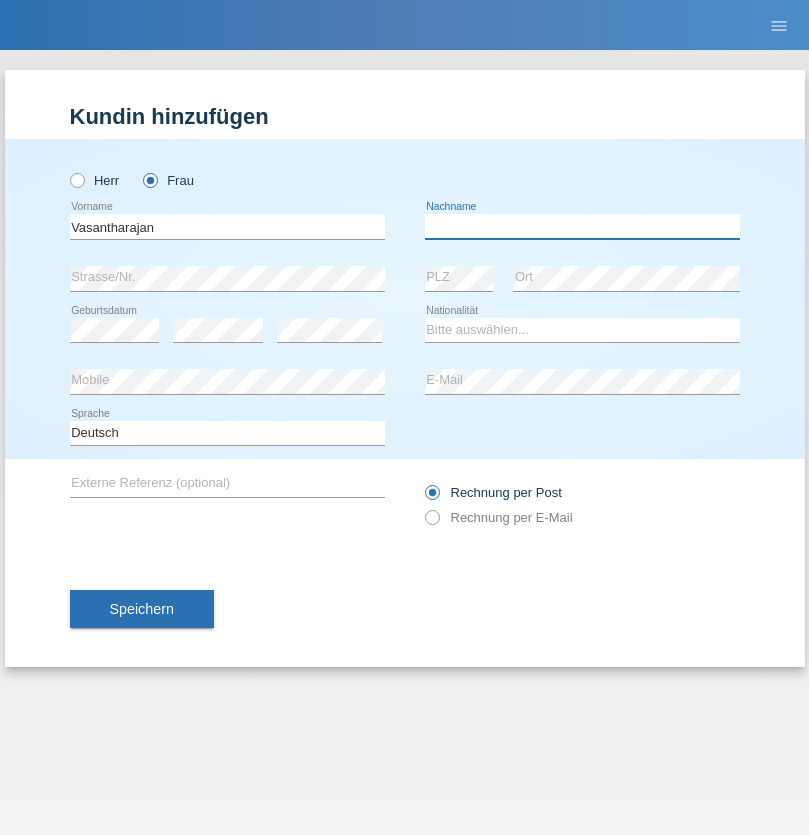 click at bounding box center [582, 226] 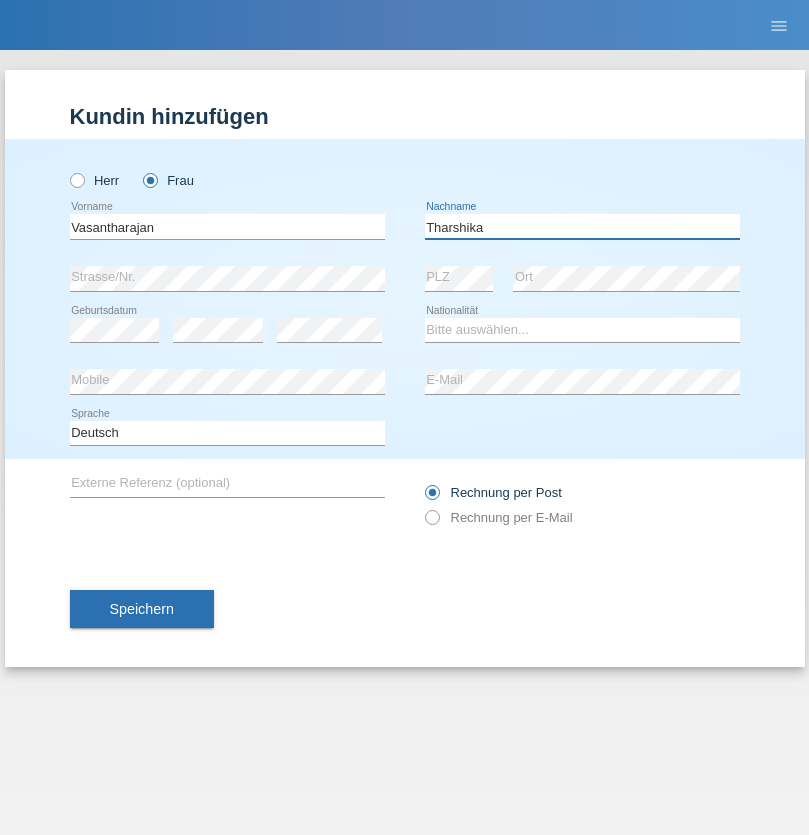 type on "Tharshika" 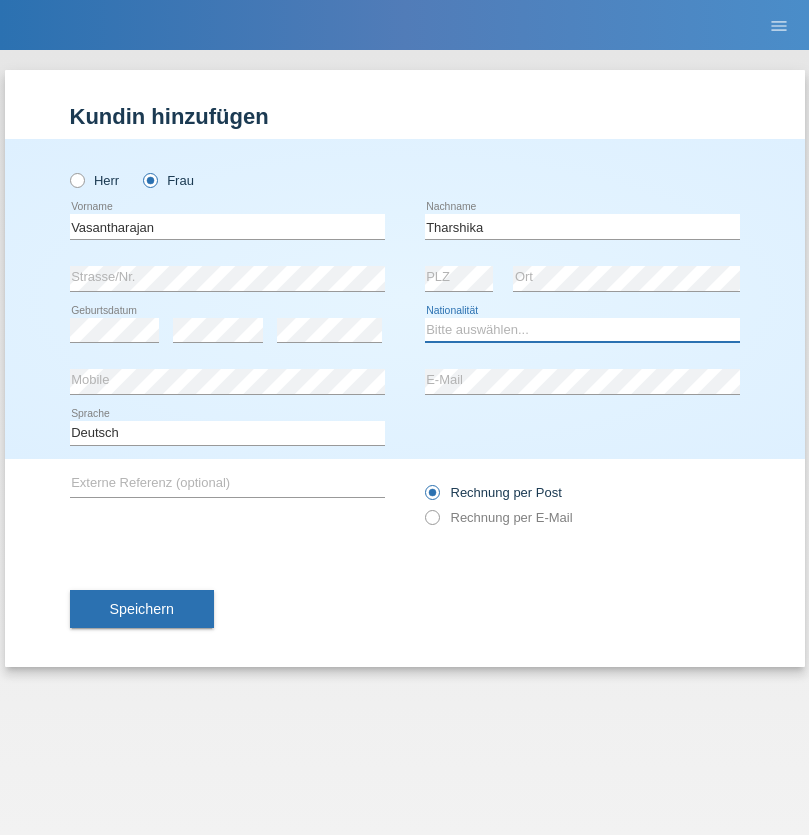 select on "LK" 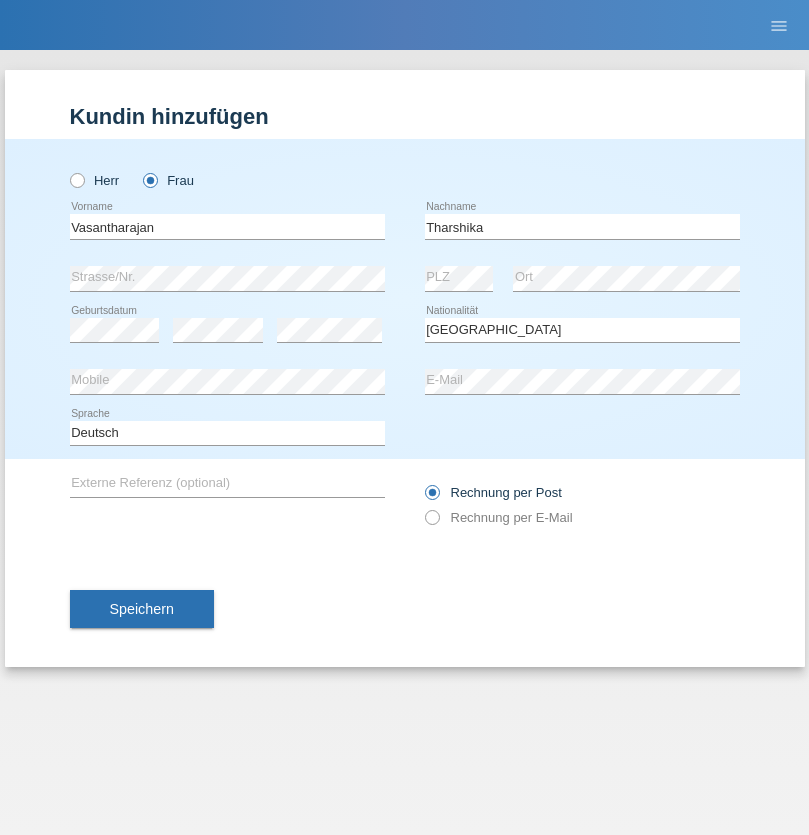 select on "C" 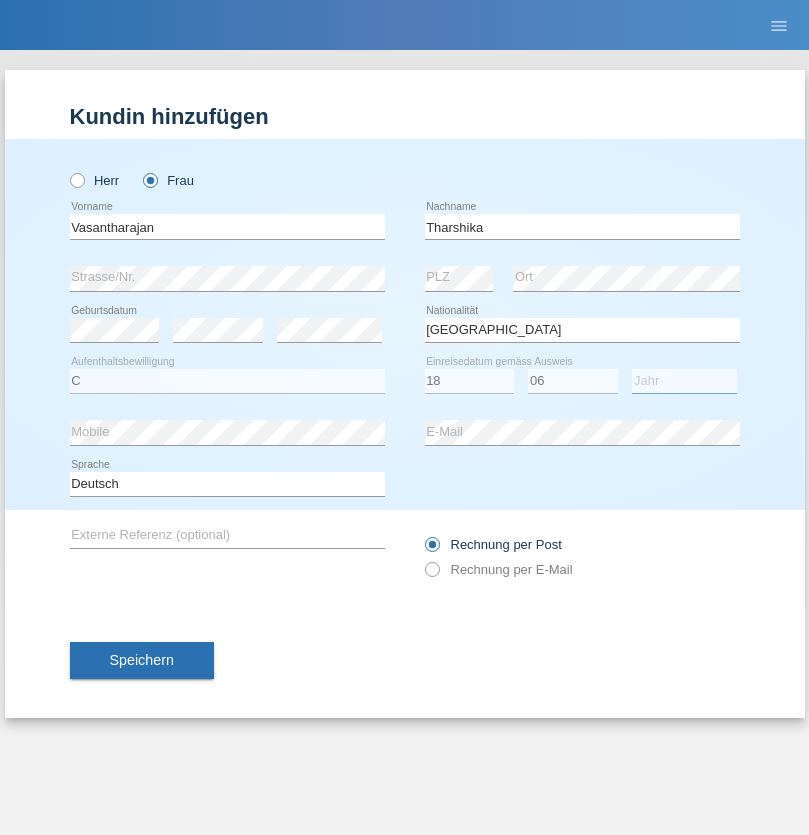 select on "2020" 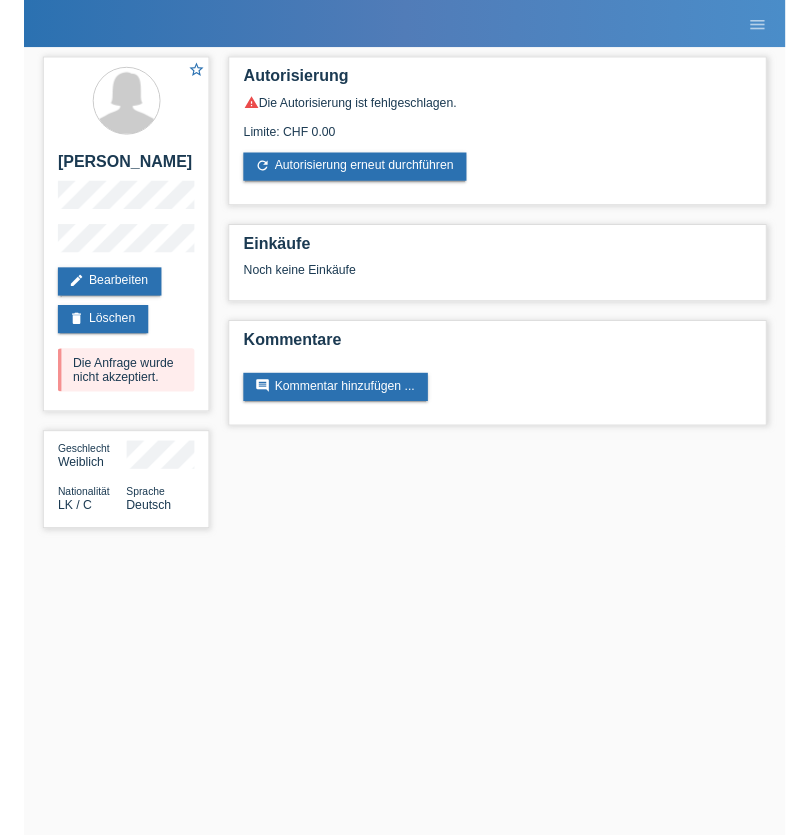 scroll, scrollTop: 0, scrollLeft: 0, axis: both 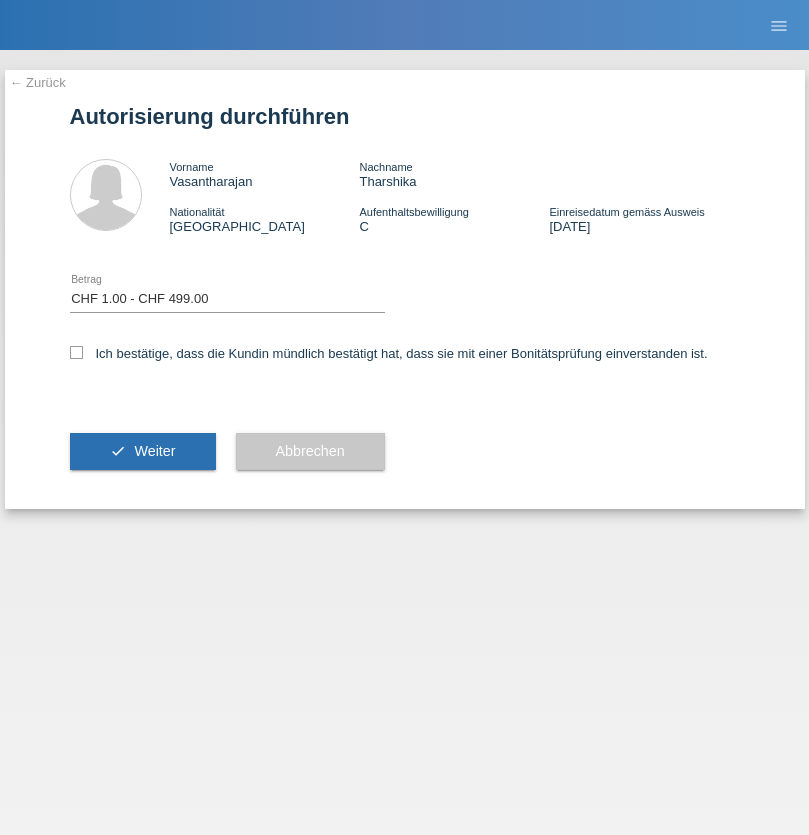 select on "1" 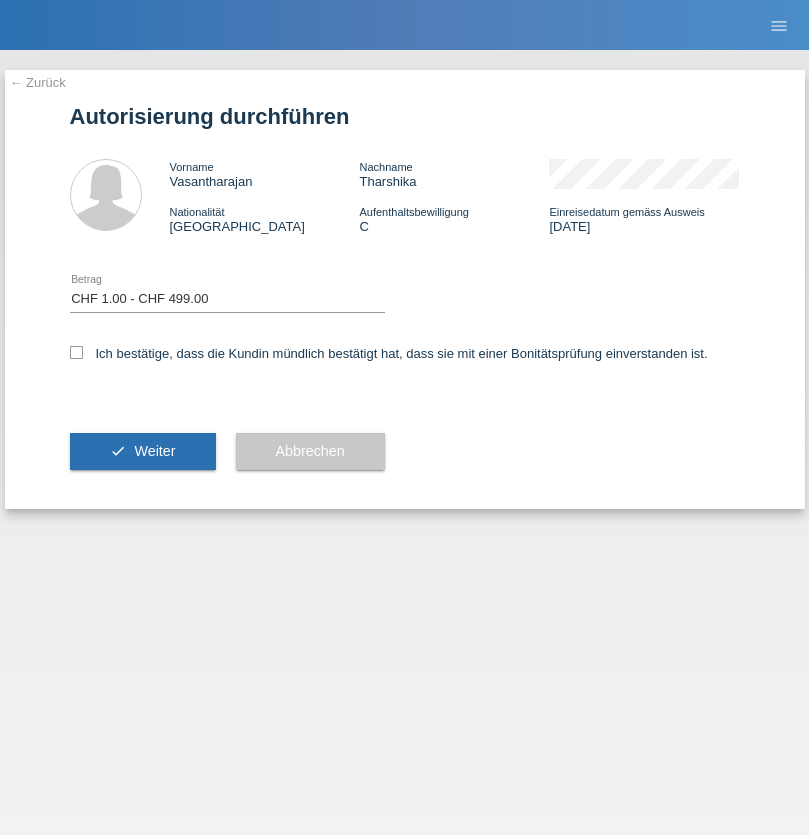 checkbox on "true" 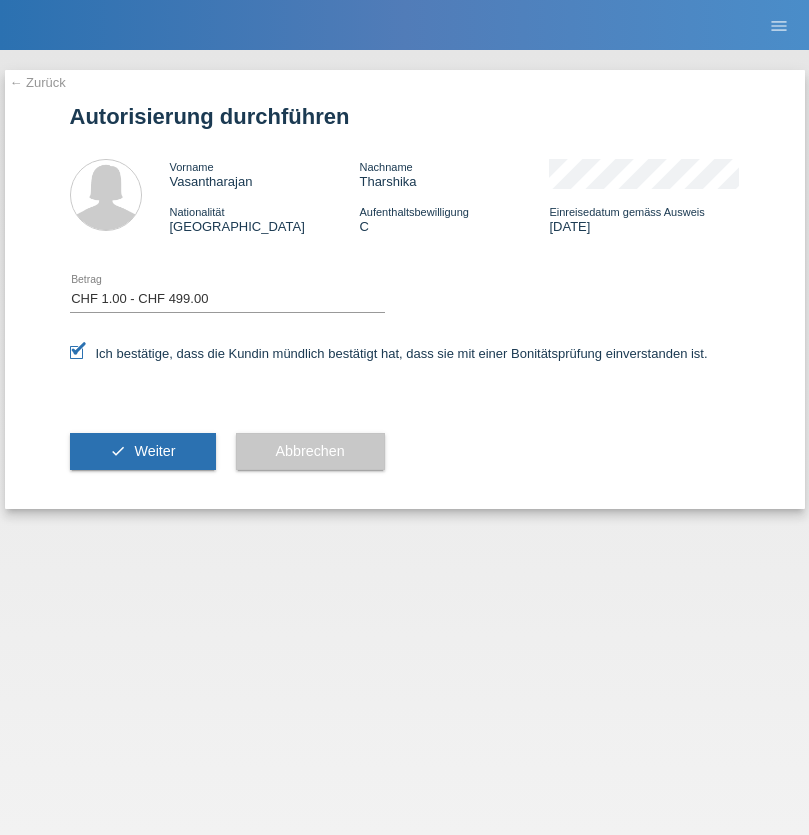 scroll, scrollTop: 0, scrollLeft: 0, axis: both 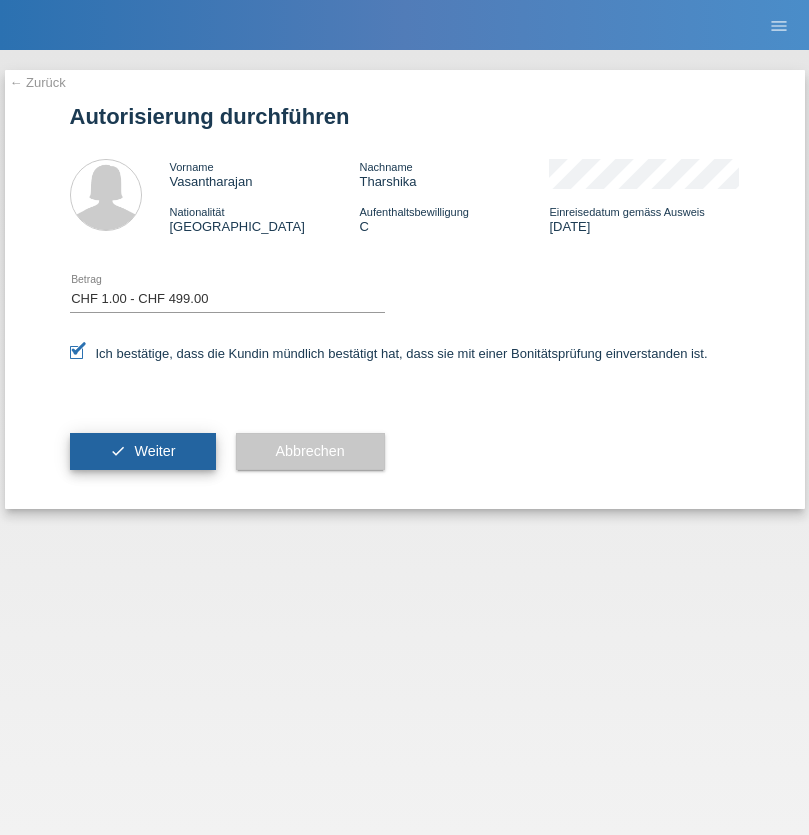 click on "Weiter" at bounding box center (154, 451) 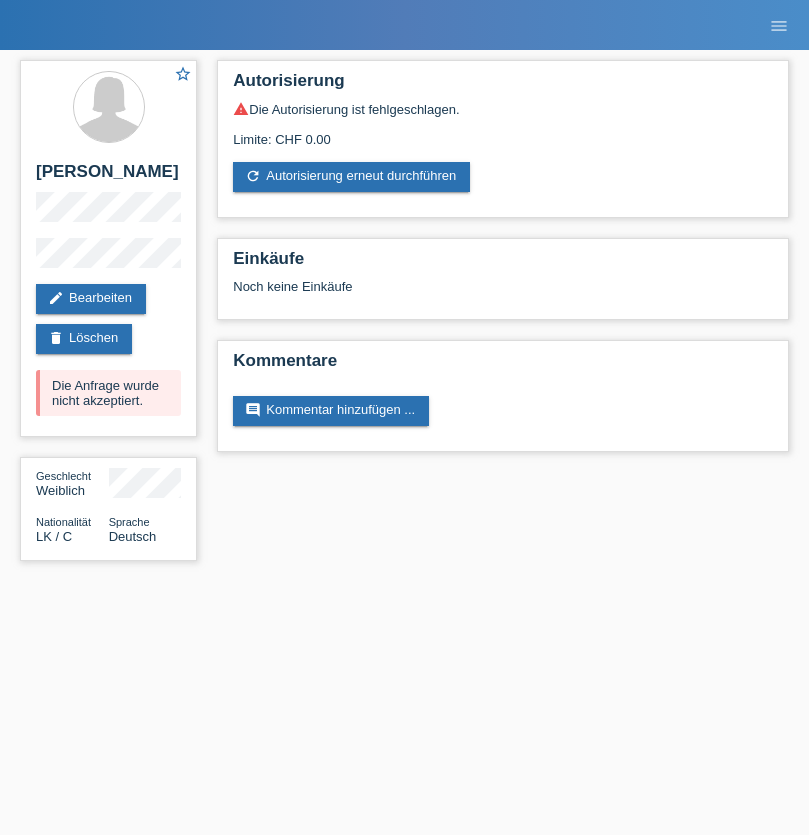 scroll, scrollTop: 0, scrollLeft: 0, axis: both 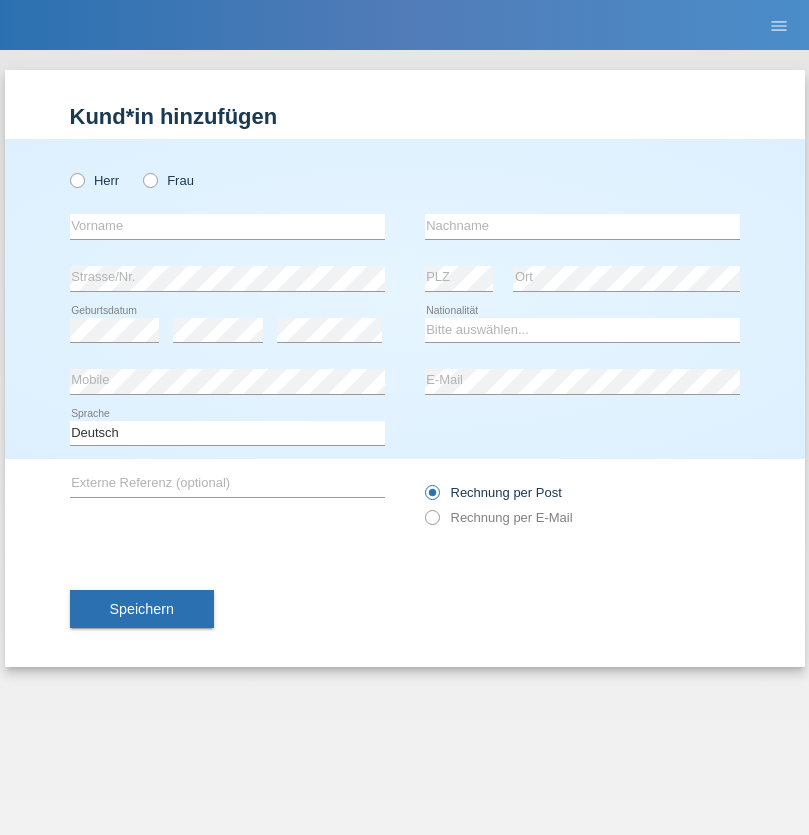 radio on "true" 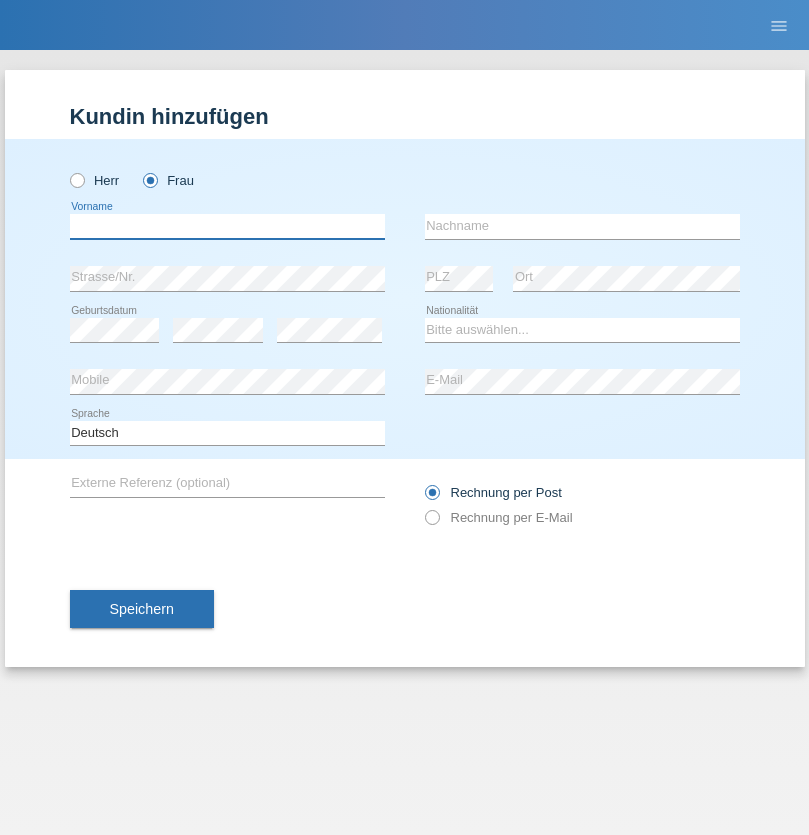 click at bounding box center [227, 226] 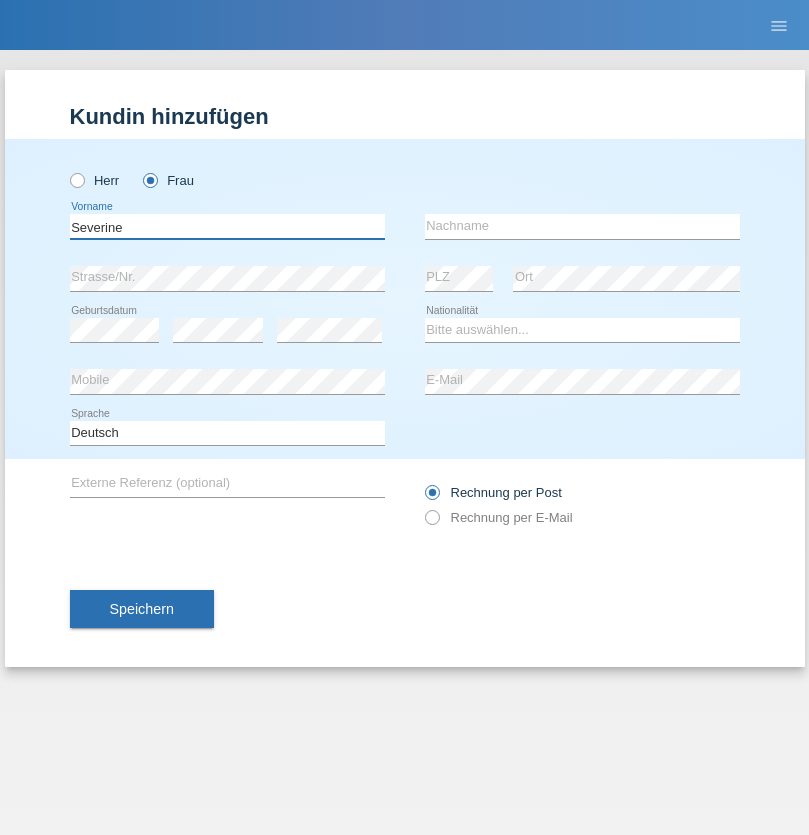 type on "Severine" 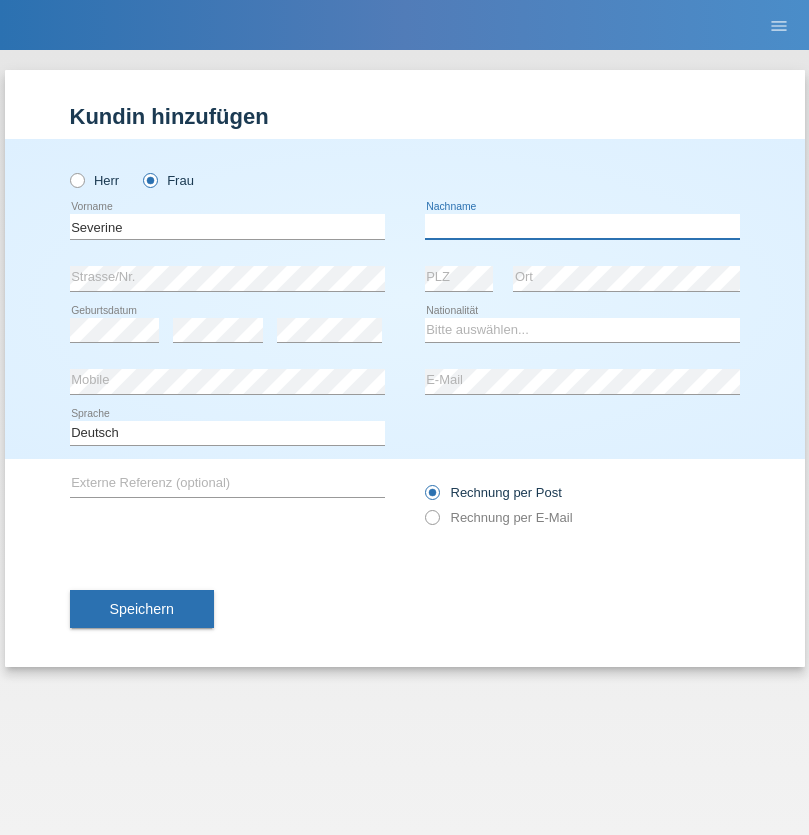 click at bounding box center (582, 226) 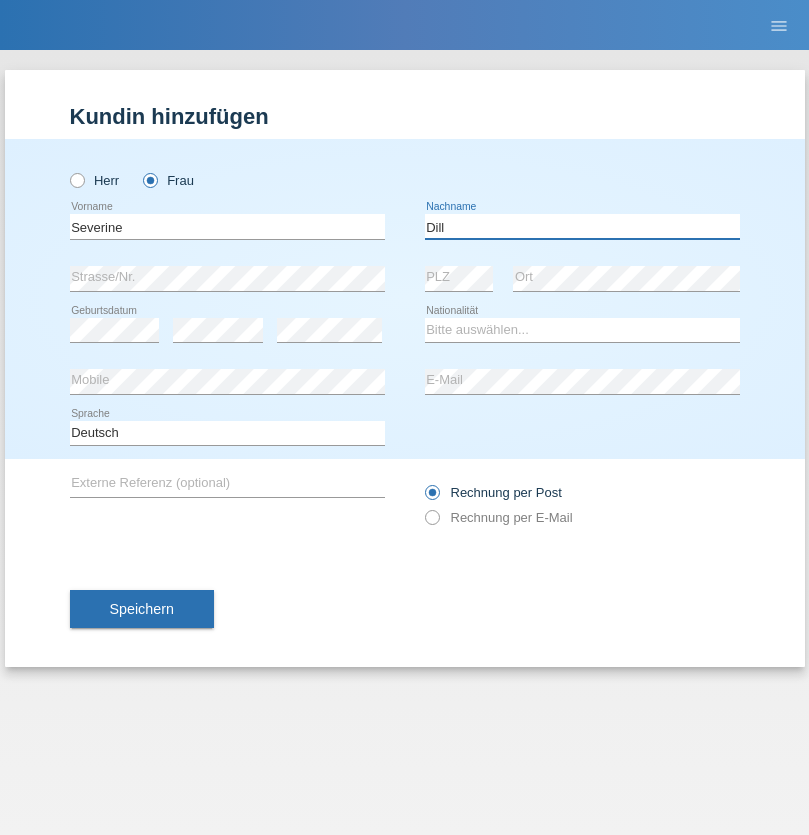 type on "Dill" 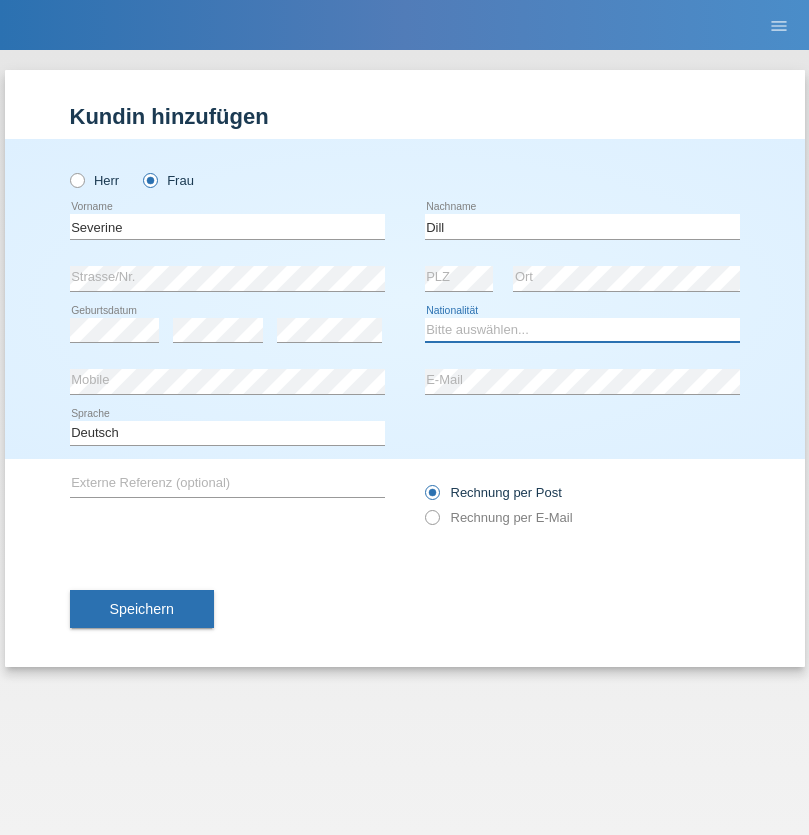 select on "CH" 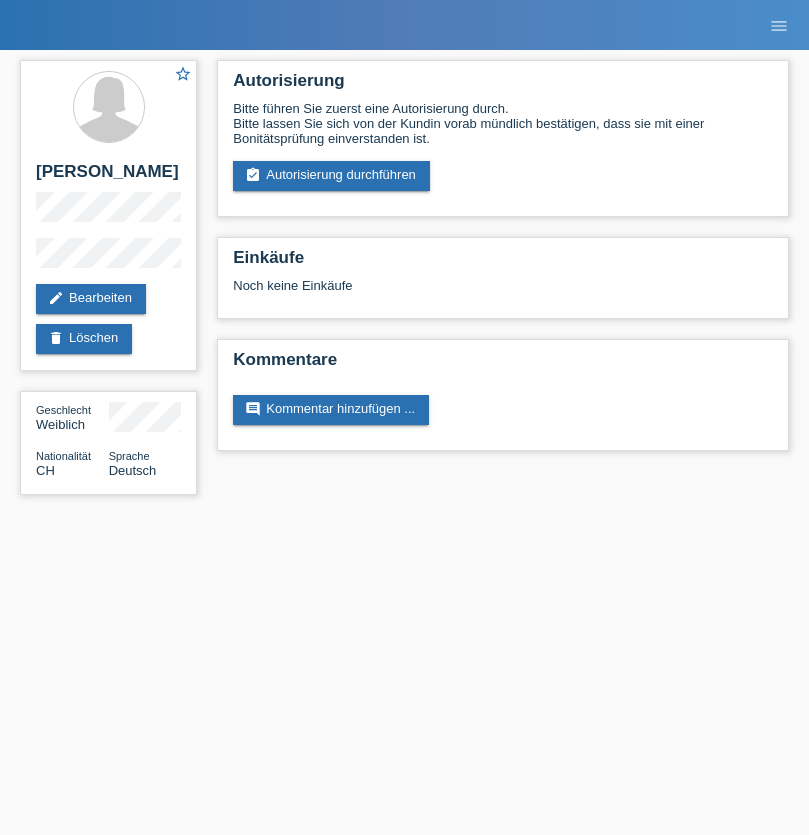 scroll, scrollTop: 0, scrollLeft: 0, axis: both 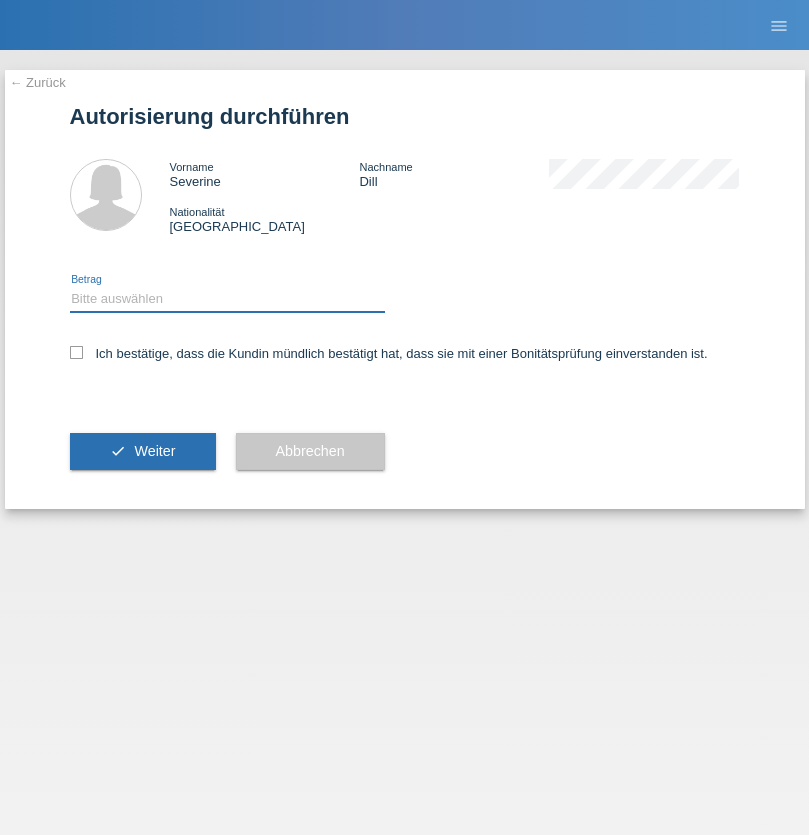 select on "1" 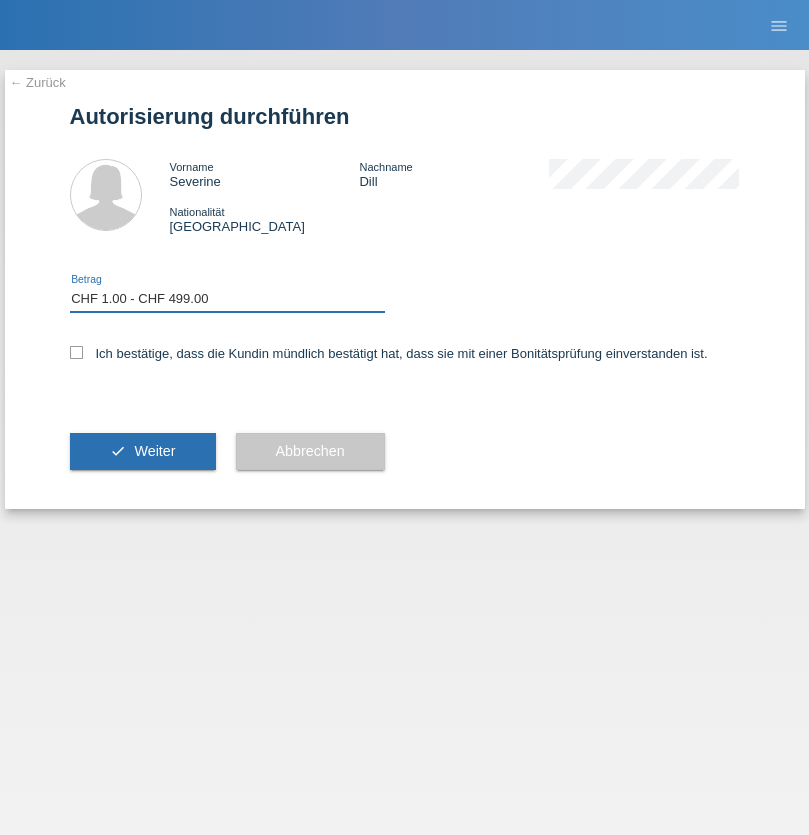 checkbox on "true" 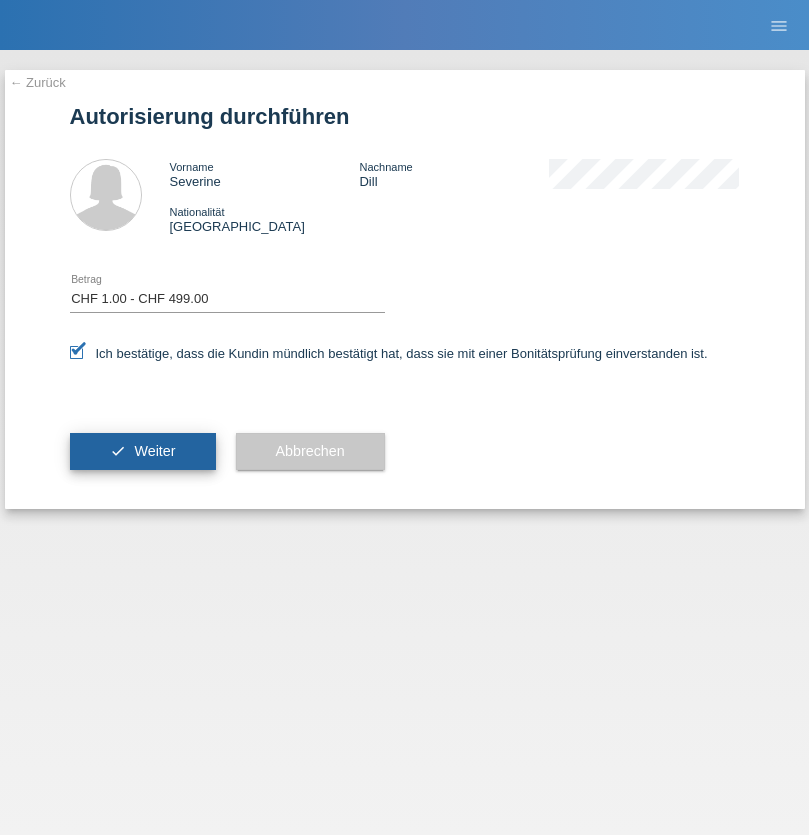click on "Weiter" at bounding box center (154, 451) 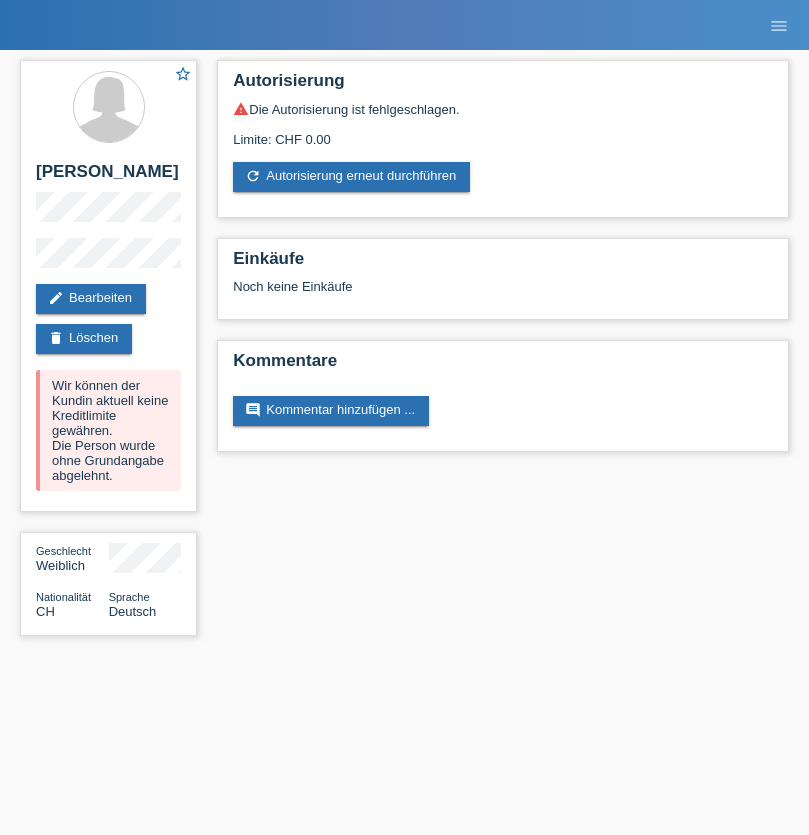 scroll, scrollTop: 0, scrollLeft: 0, axis: both 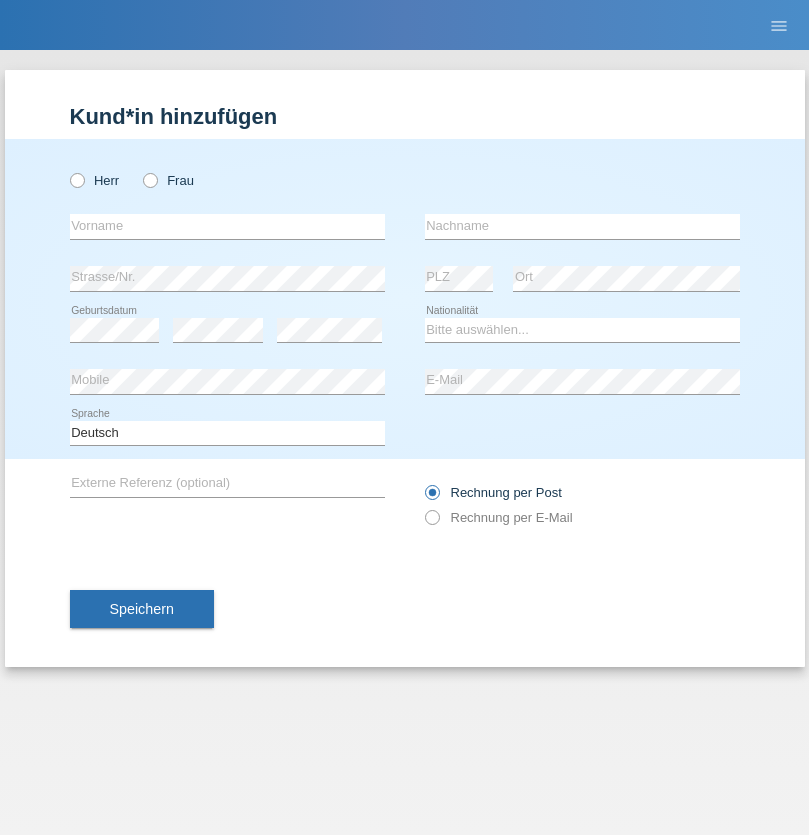 radio on "true" 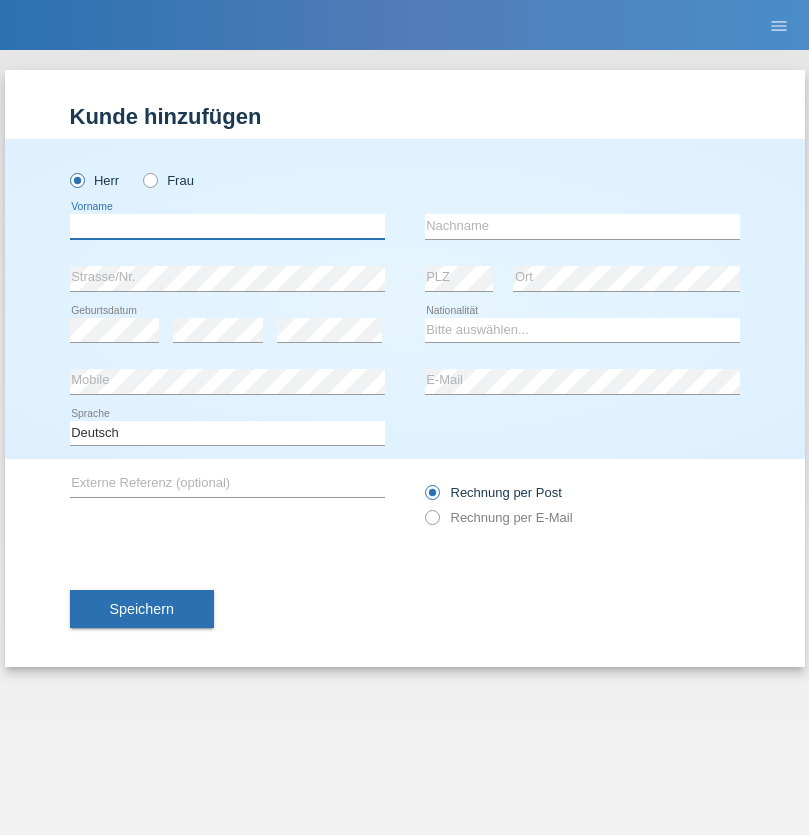 click at bounding box center [227, 226] 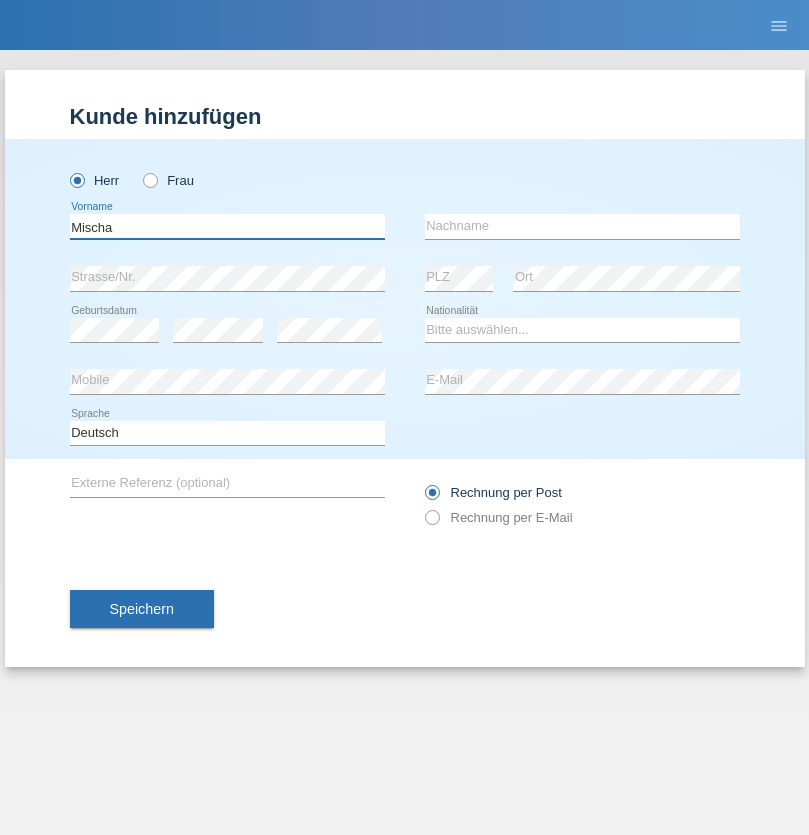 type on "Mischa" 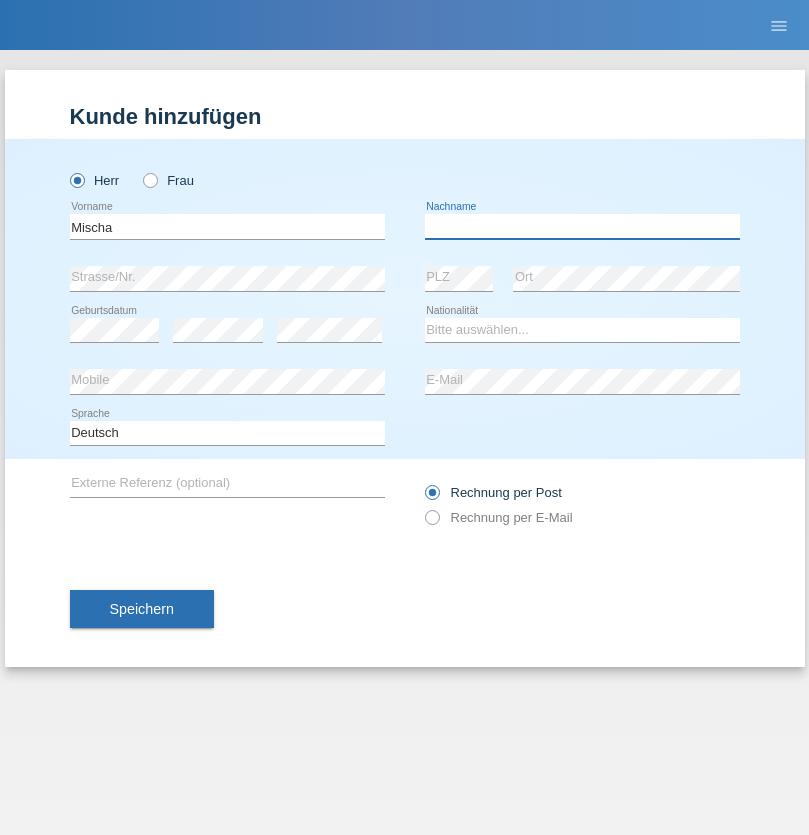 click at bounding box center (582, 226) 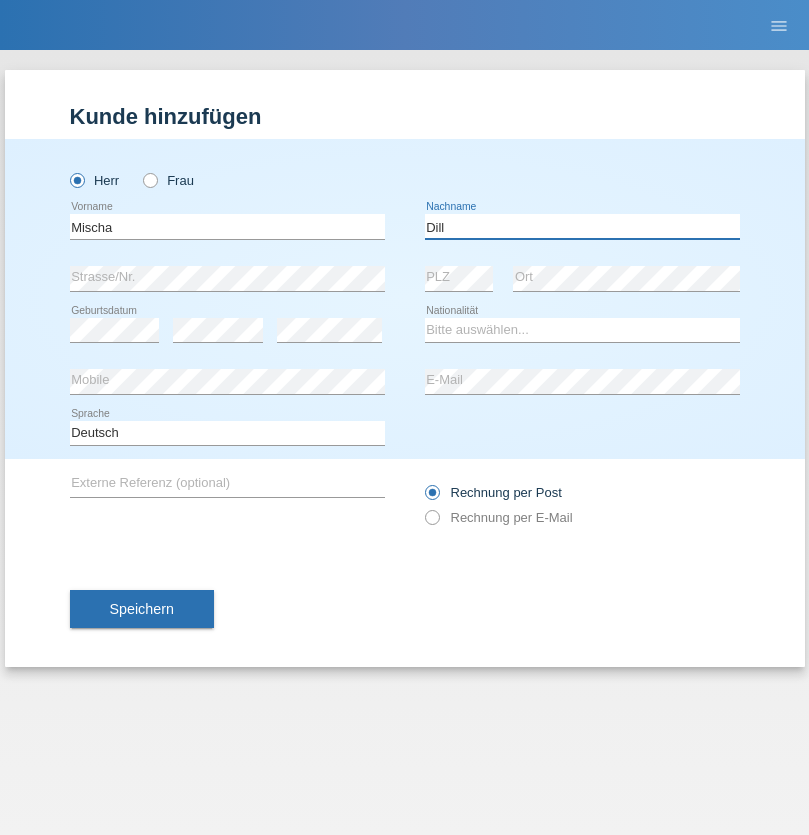 type on "Dill" 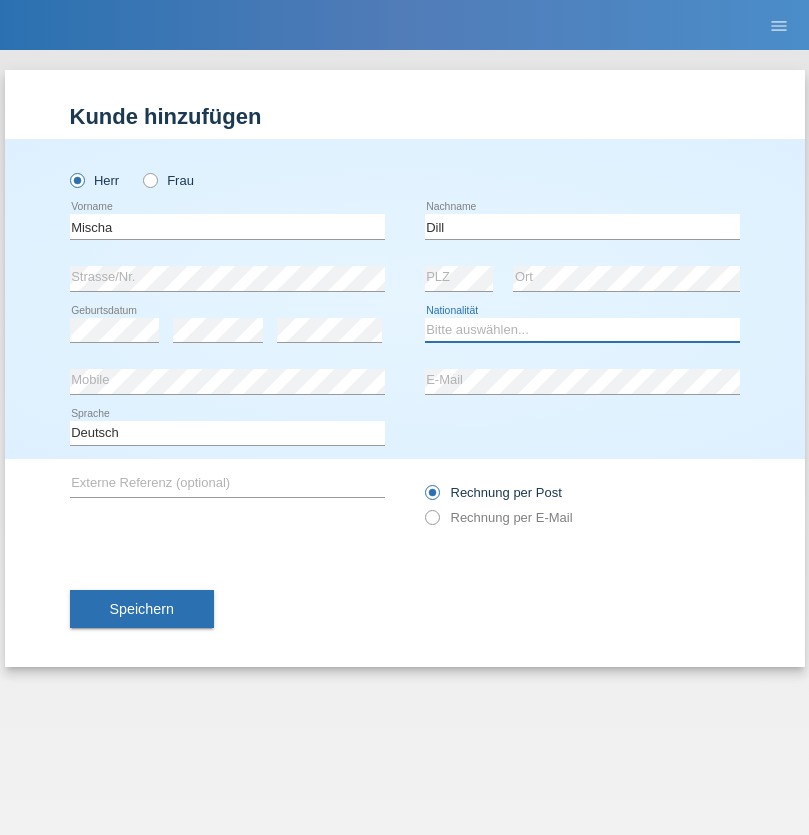 select on "CH" 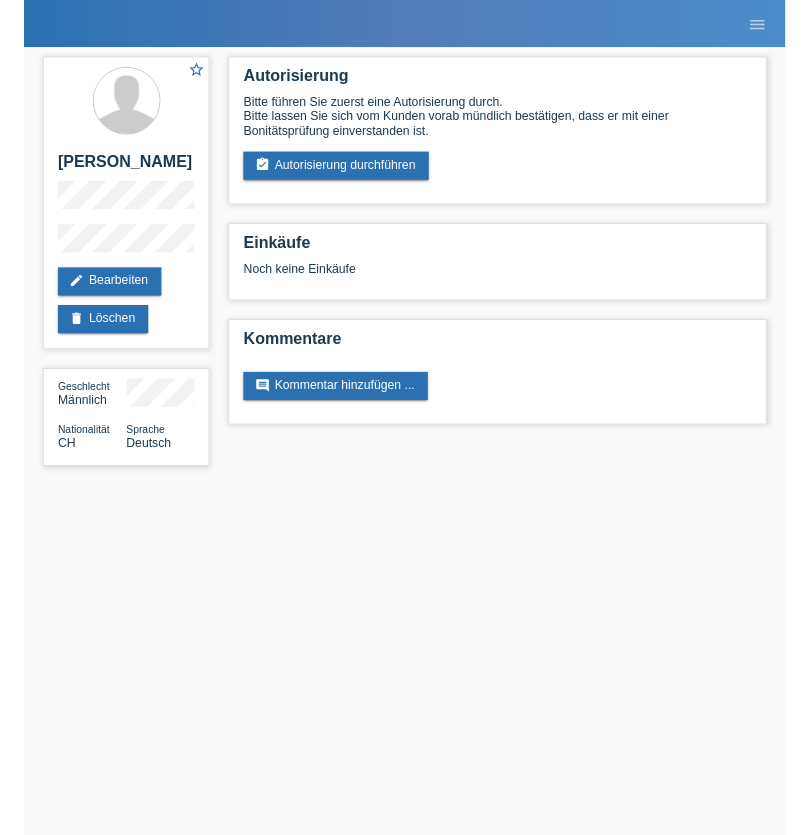 scroll, scrollTop: 0, scrollLeft: 0, axis: both 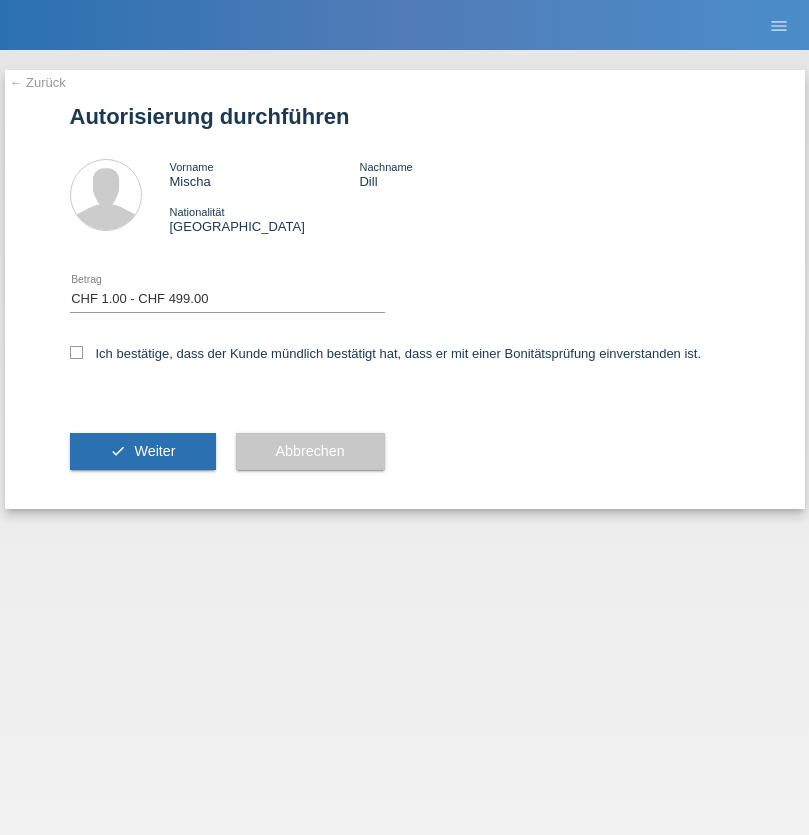 select on "1" 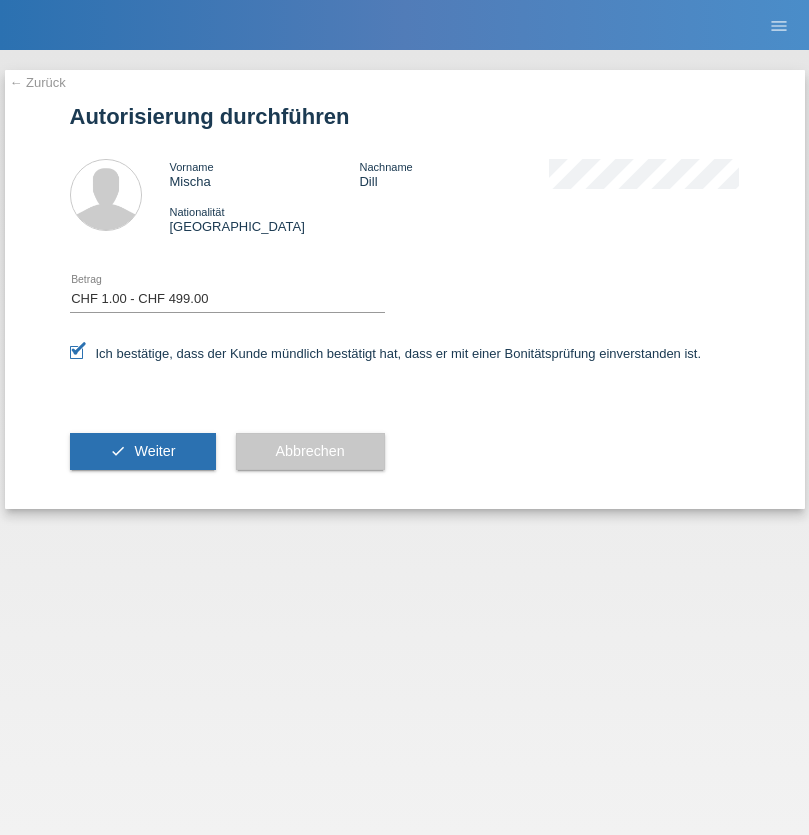 scroll, scrollTop: 0, scrollLeft: 0, axis: both 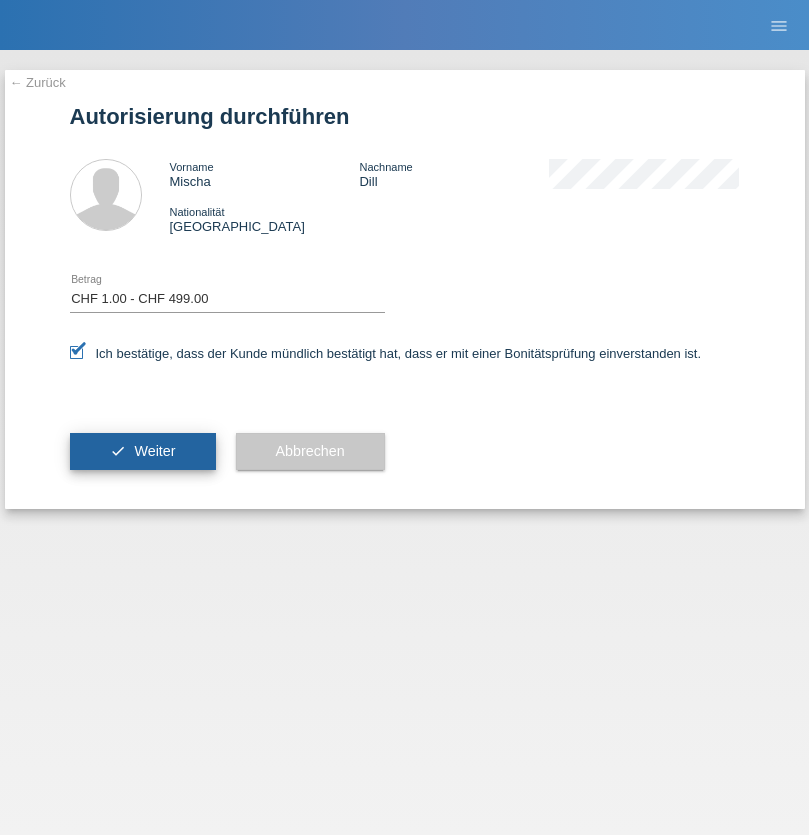 click on "Weiter" at bounding box center [154, 451] 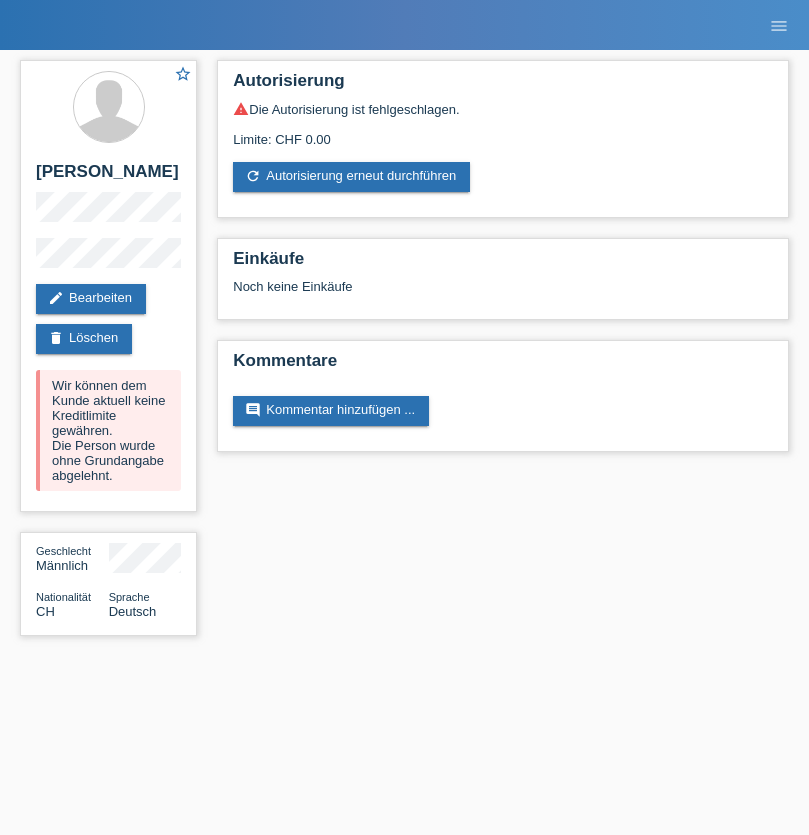 scroll, scrollTop: 0, scrollLeft: 0, axis: both 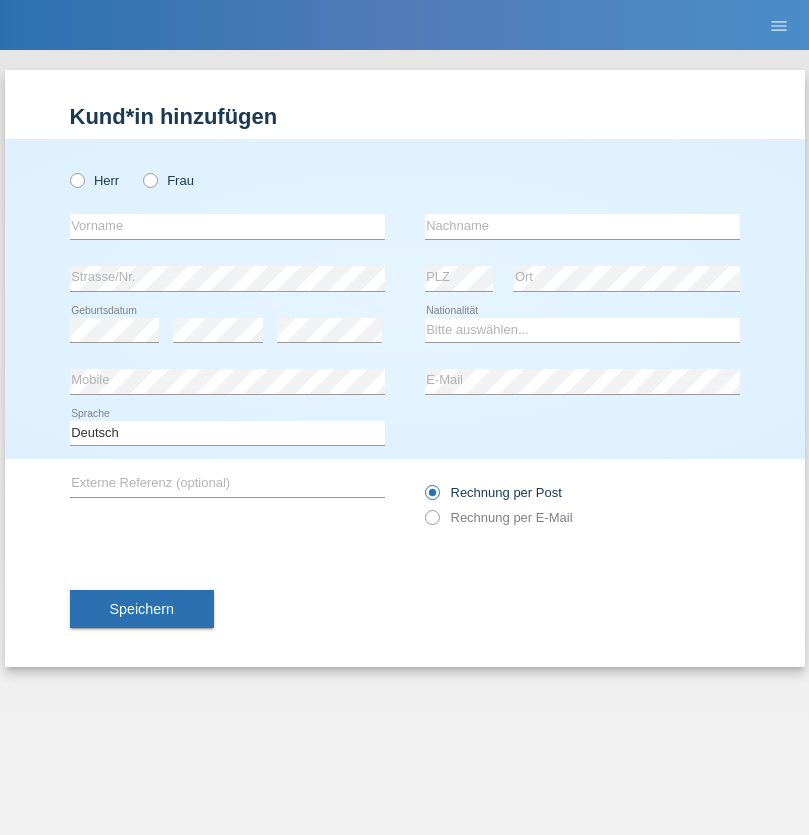 radio on "true" 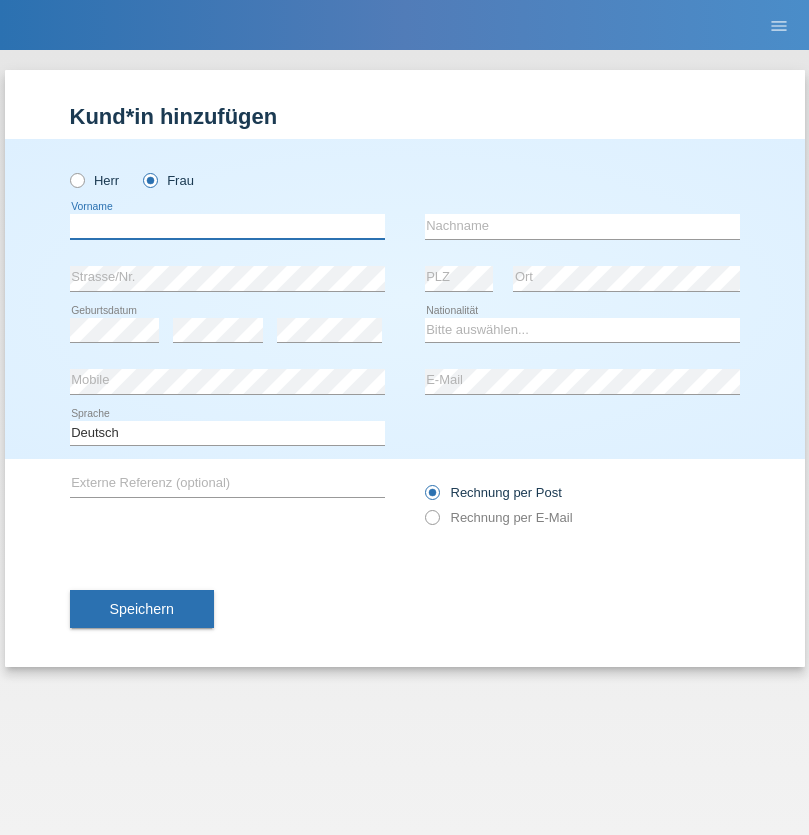click at bounding box center (227, 226) 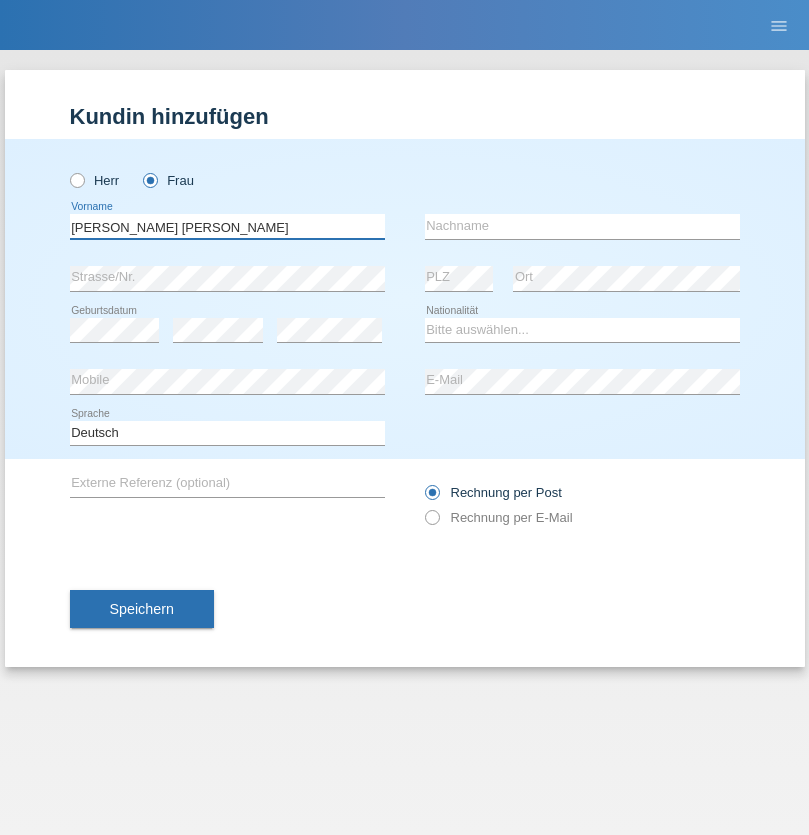 type on "[PERSON_NAME] [PERSON_NAME]" 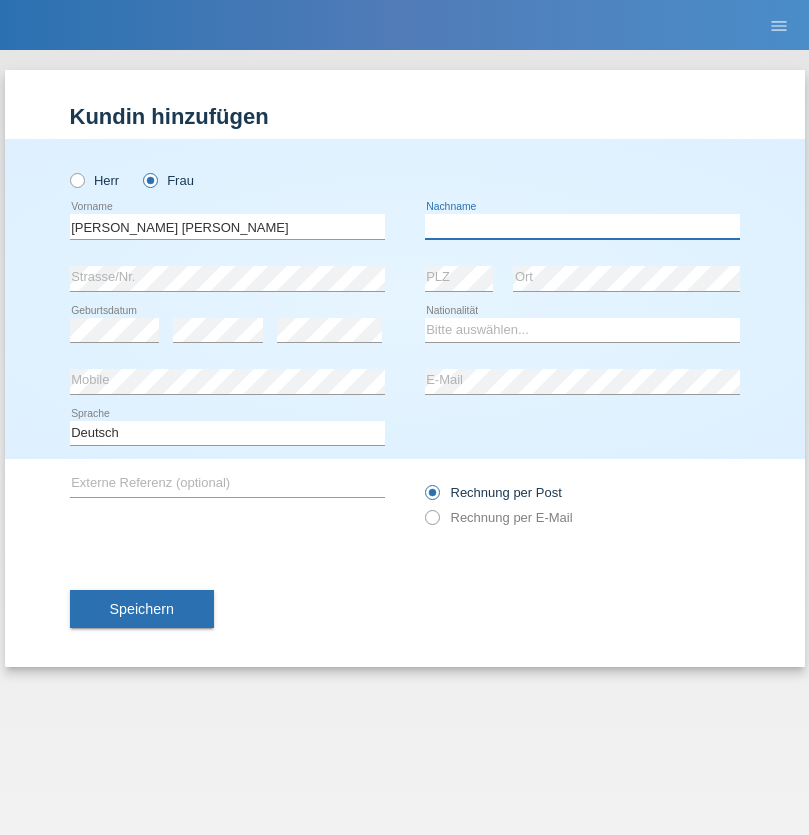 click at bounding box center (582, 226) 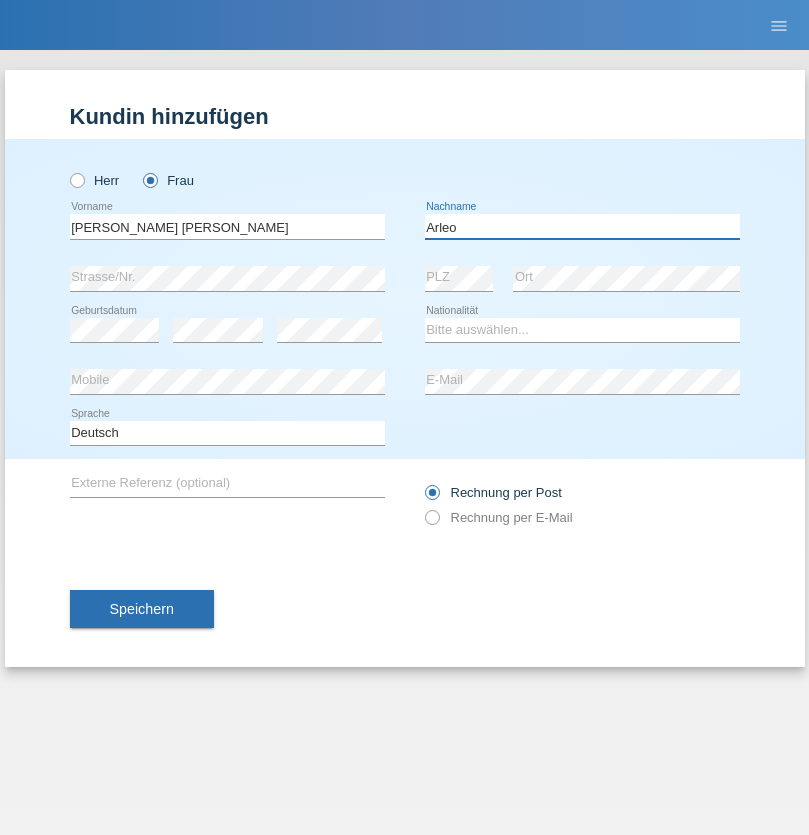 type on "Arleo" 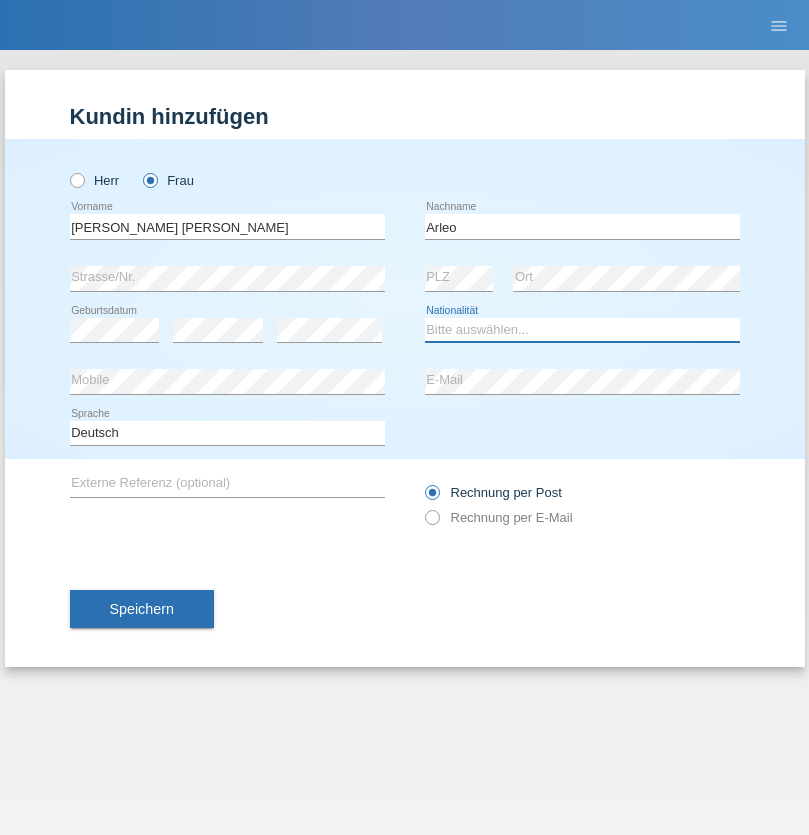 select on "IT" 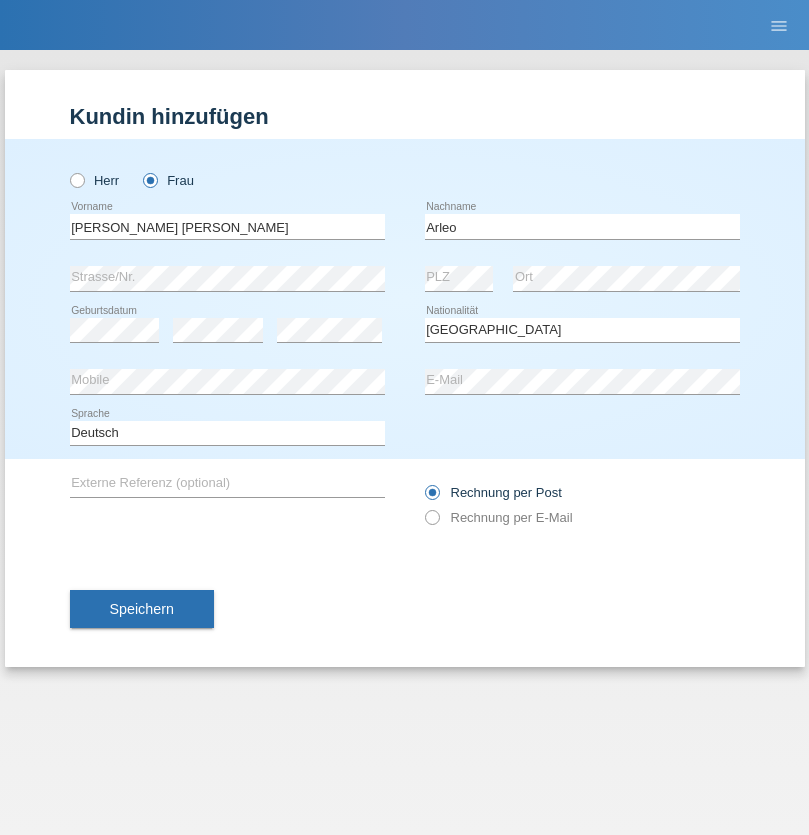 select on "C" 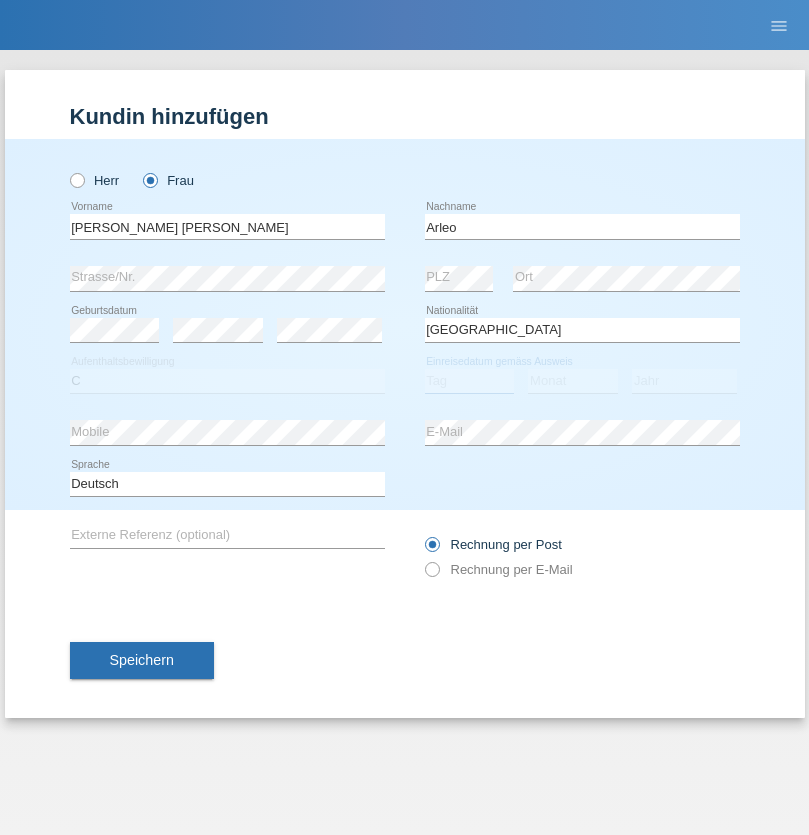 select on "14" 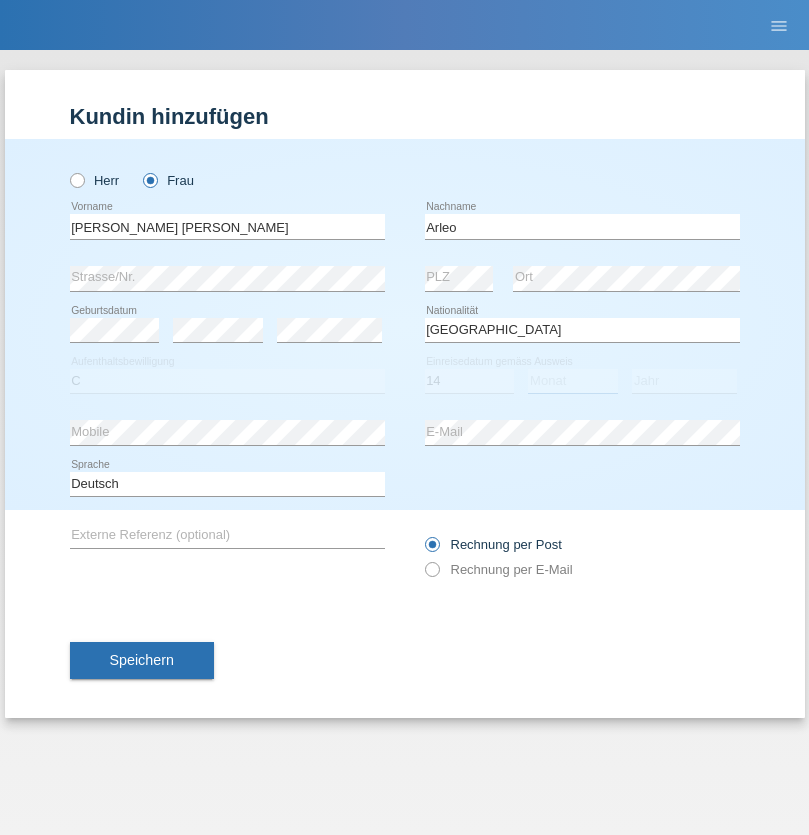 select on "05" 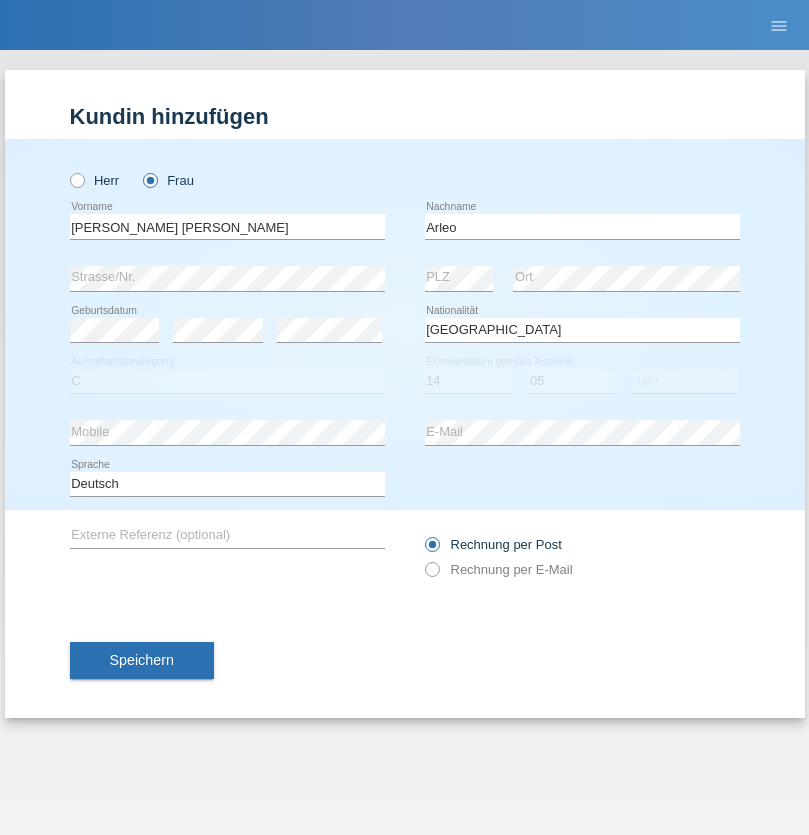 select on "2014" 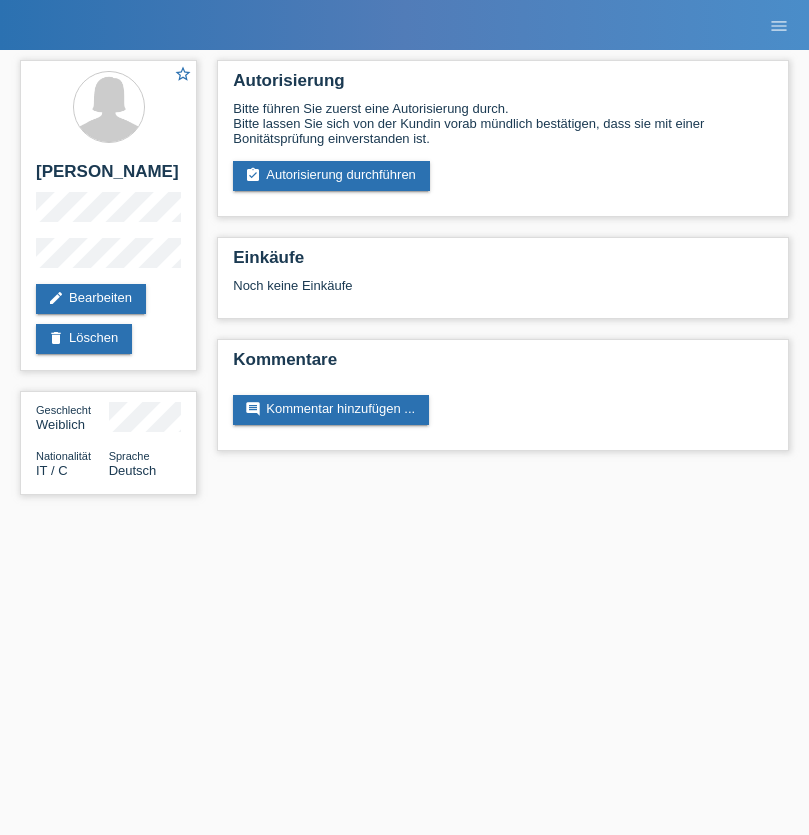 scroll, scrollTop: 0, scrollLeft: 0, axis: both 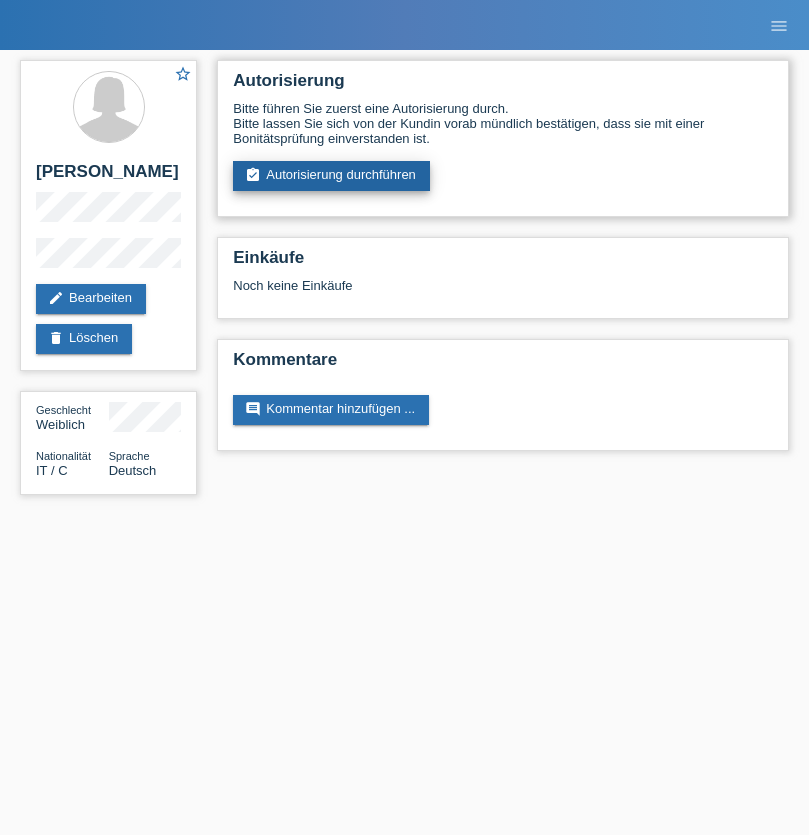 click on "assignment_turned_in  Autorisierung durchführen" at bounding box center (331, 176) 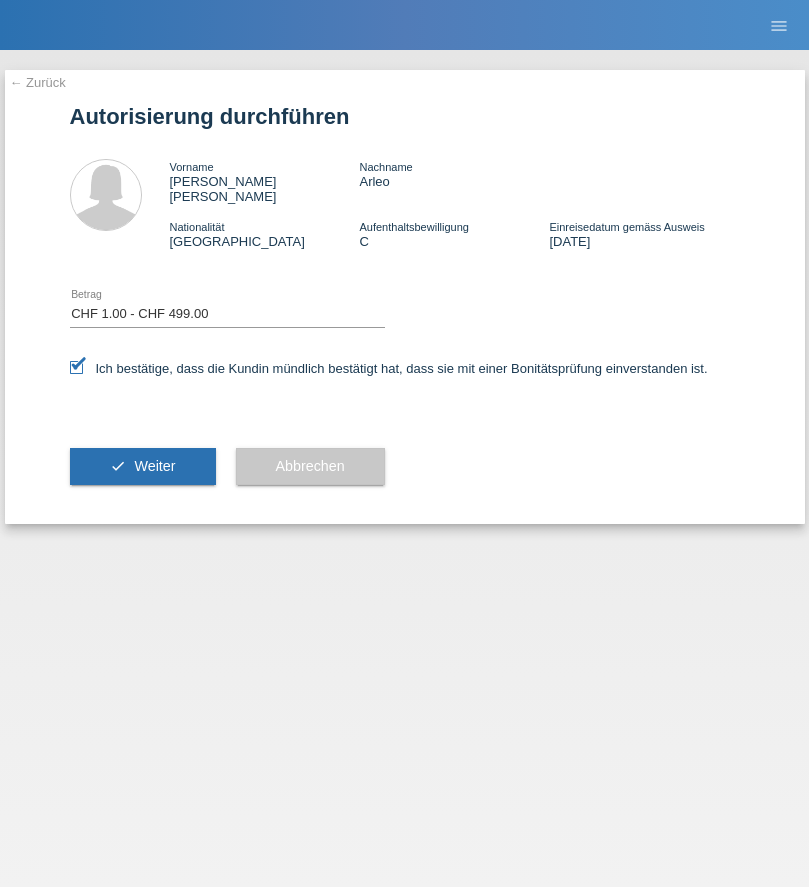 select on "1" 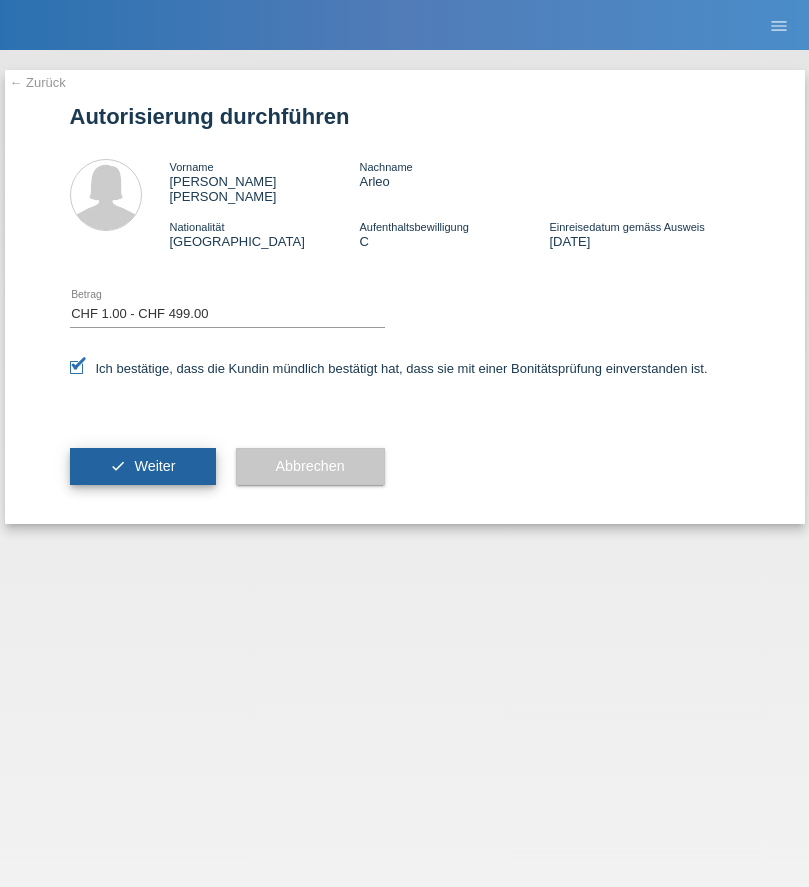 click on "Weiter" at bounding box center [154, 466] 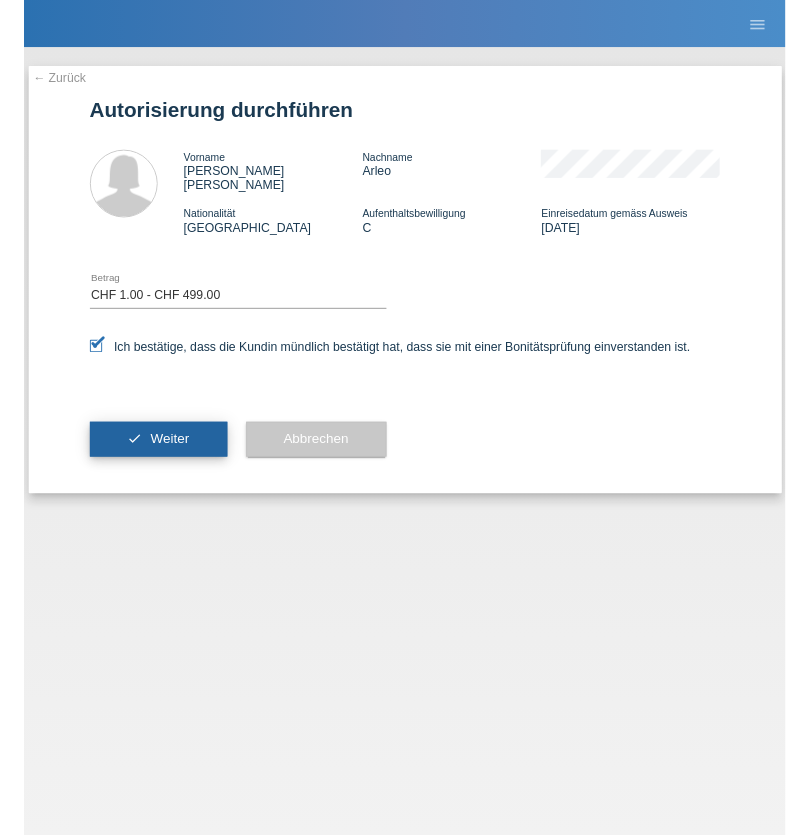 scroll, scrollTop: 0, scrollLeft: 0, axis: both 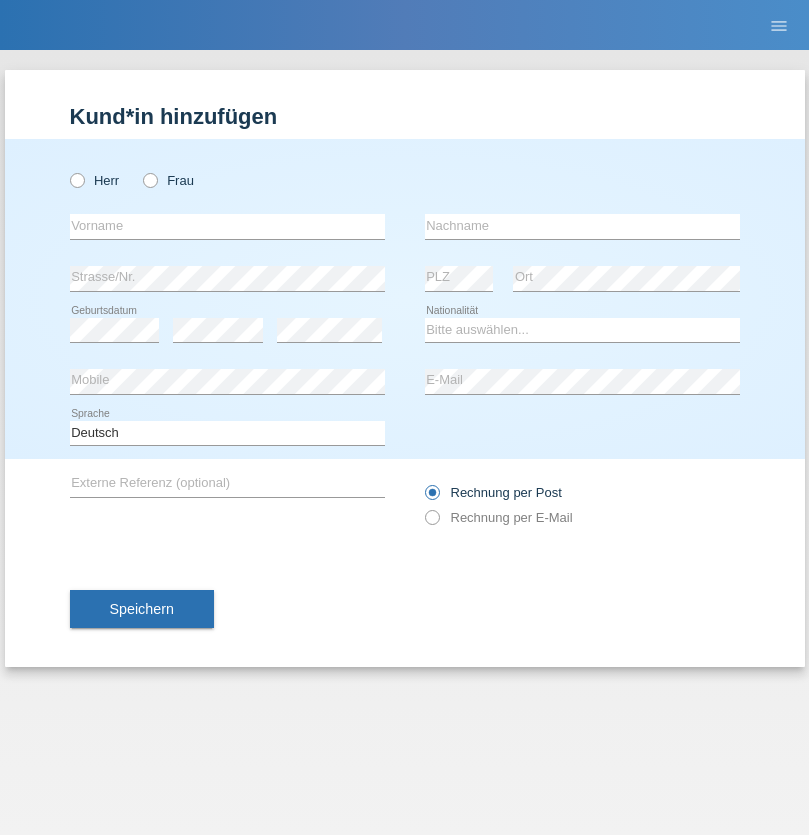 radio on "true" 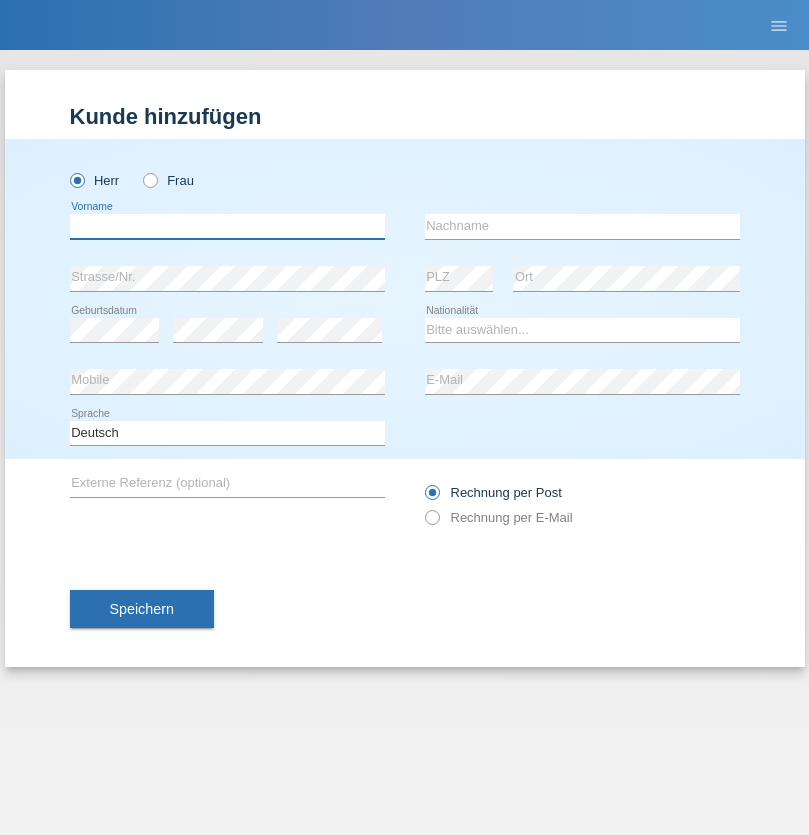 click at bounding box center (227, 226) 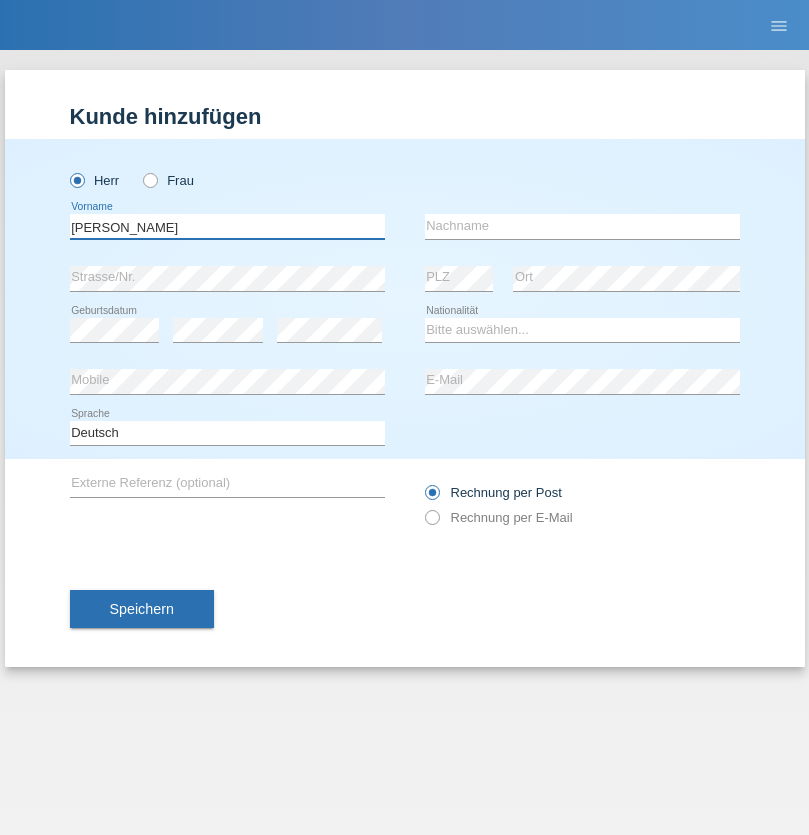 type on "[PERSON_NAME]" 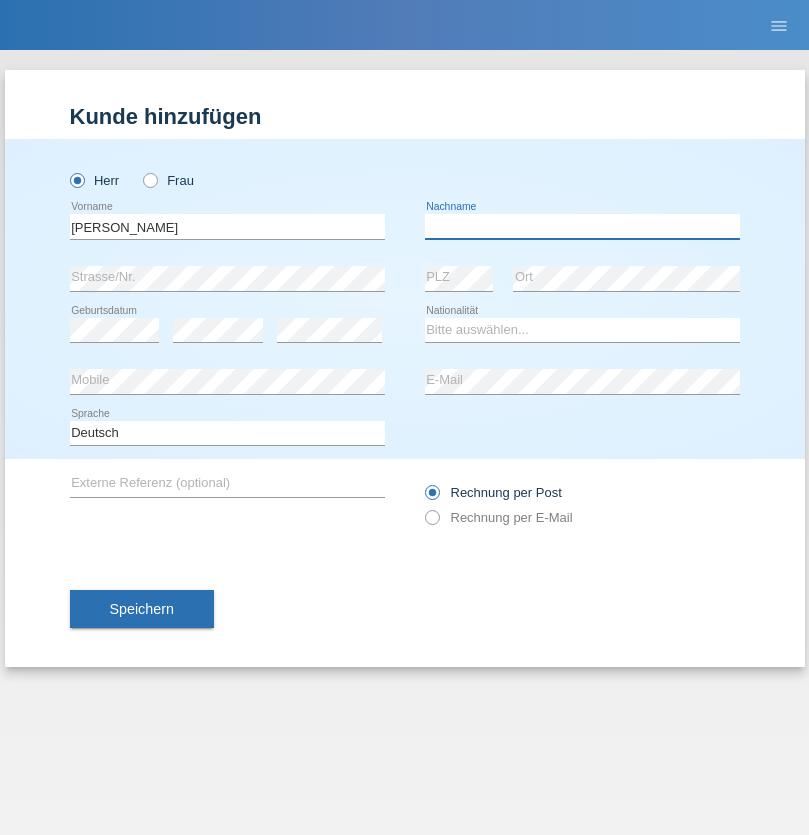 click at bounding box center [582, 226] 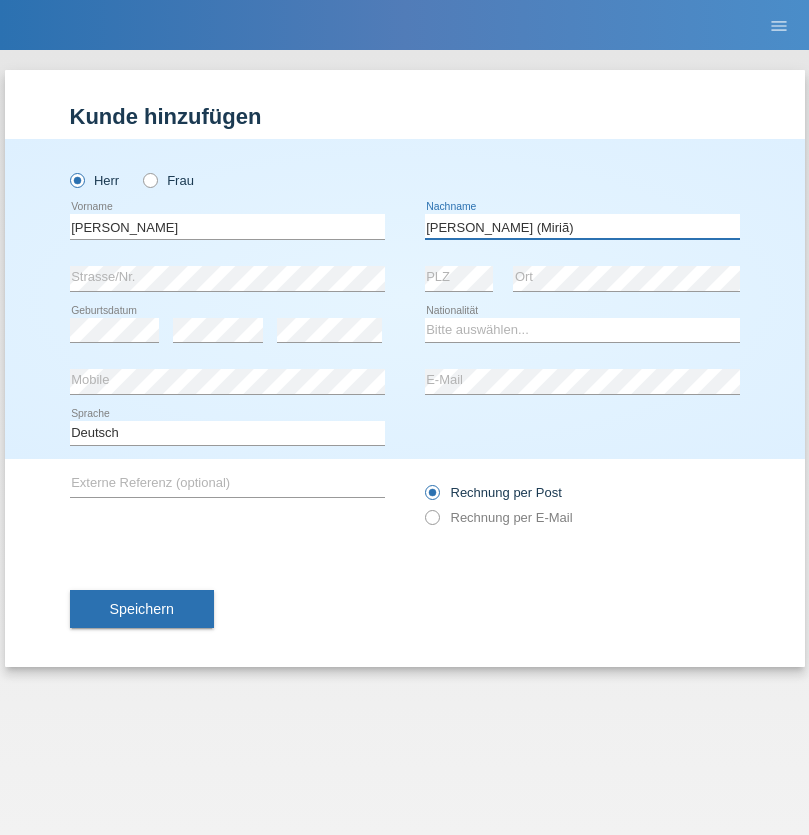 type on "[PERSON_NAME] (Miriã)" 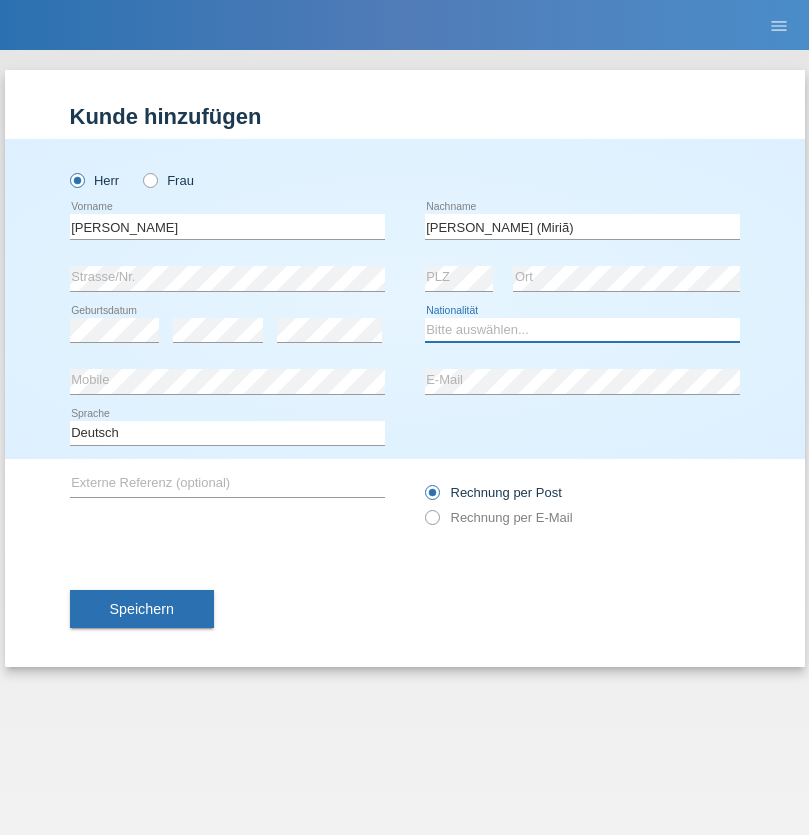 select on "BR" 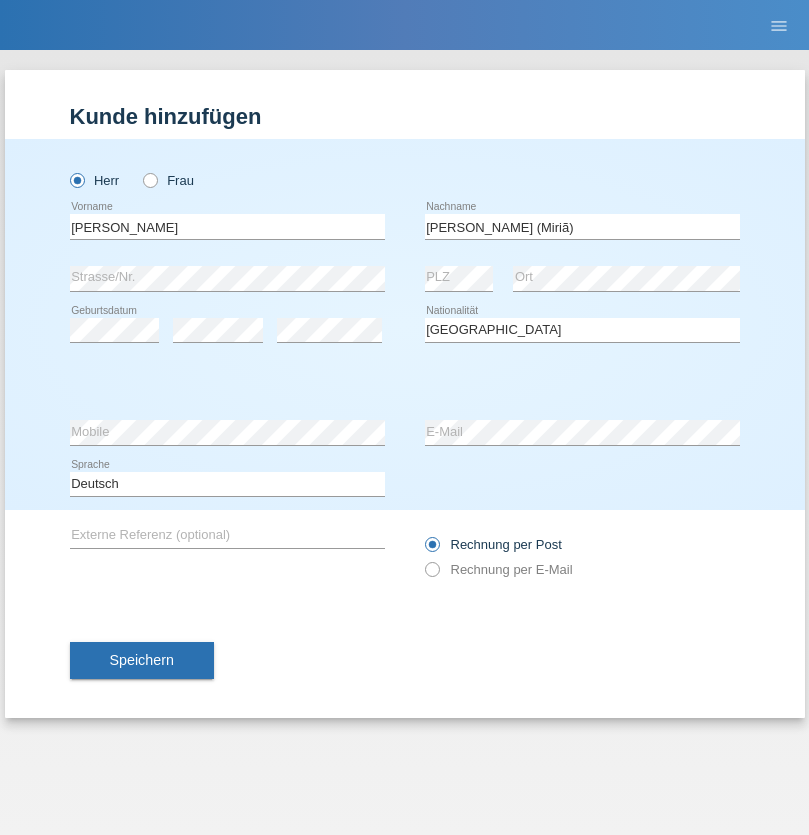 select on "C" 